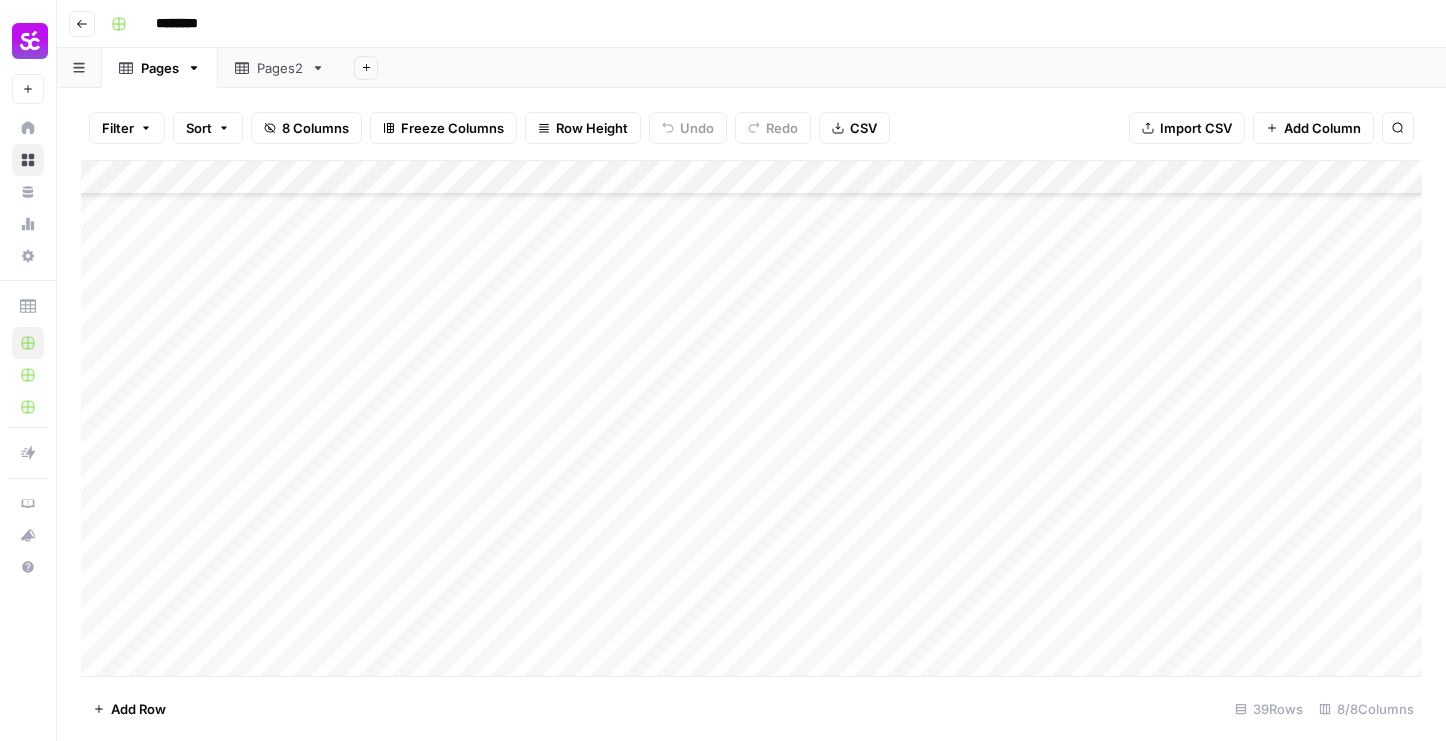 scroll, scrollTop: 0, scrollLeft: 0, axis: both 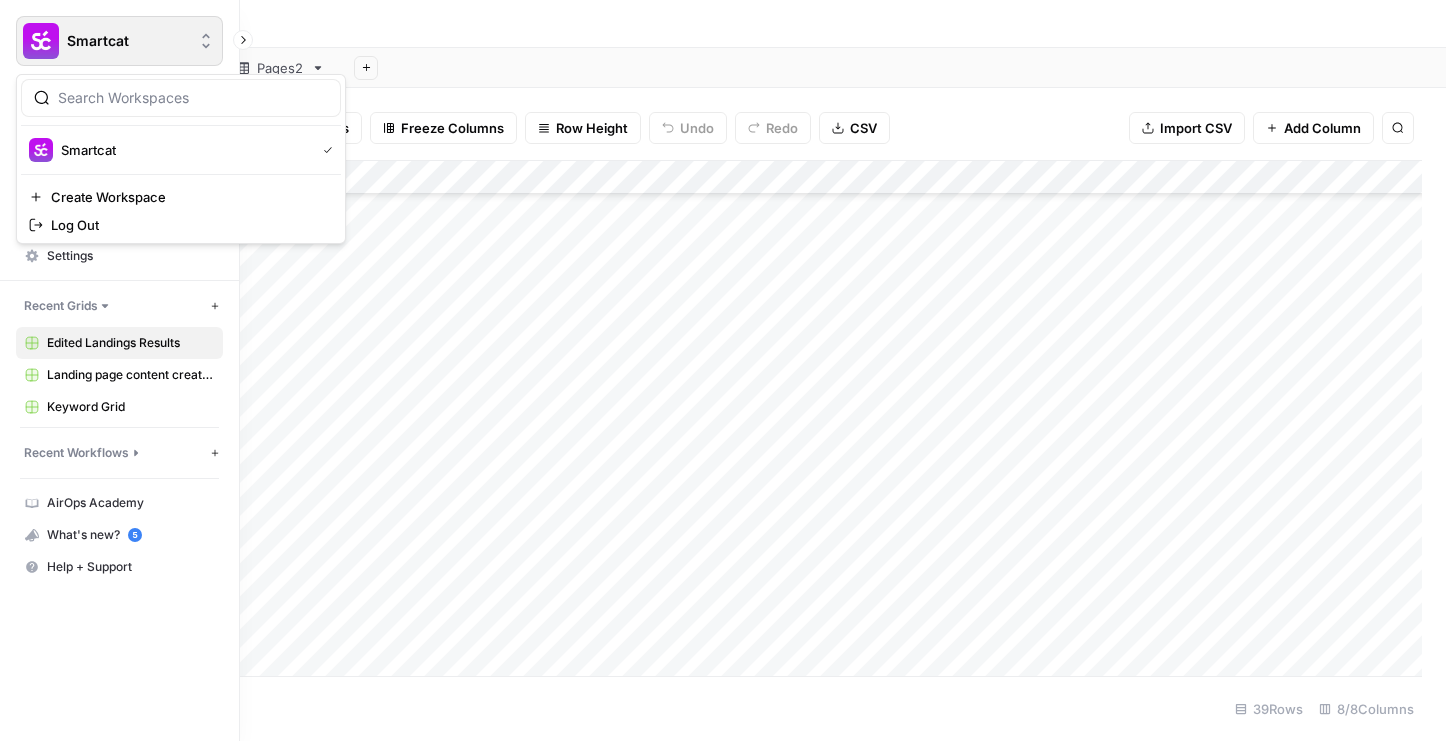 click at bounding box center (41, 41) 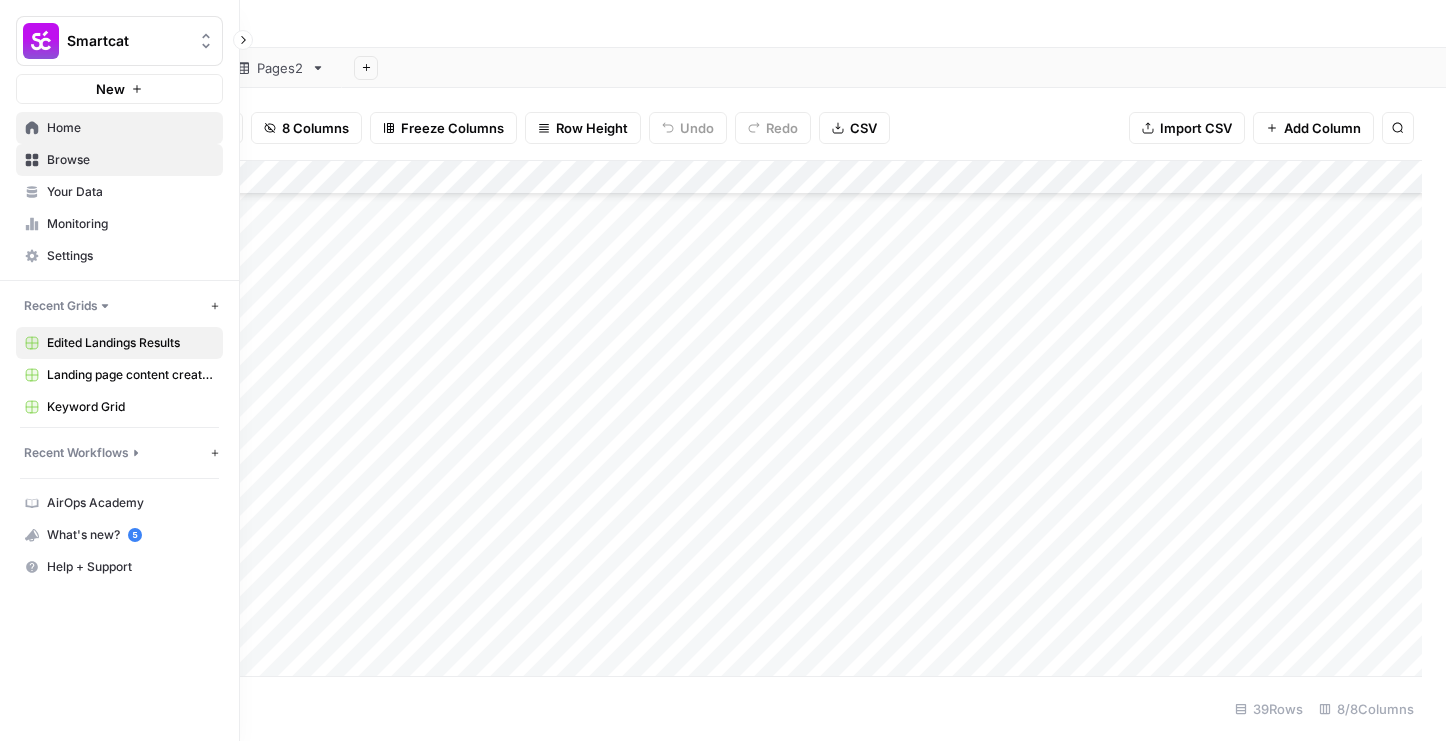 click on "Home" at bounding box center (130, 128) 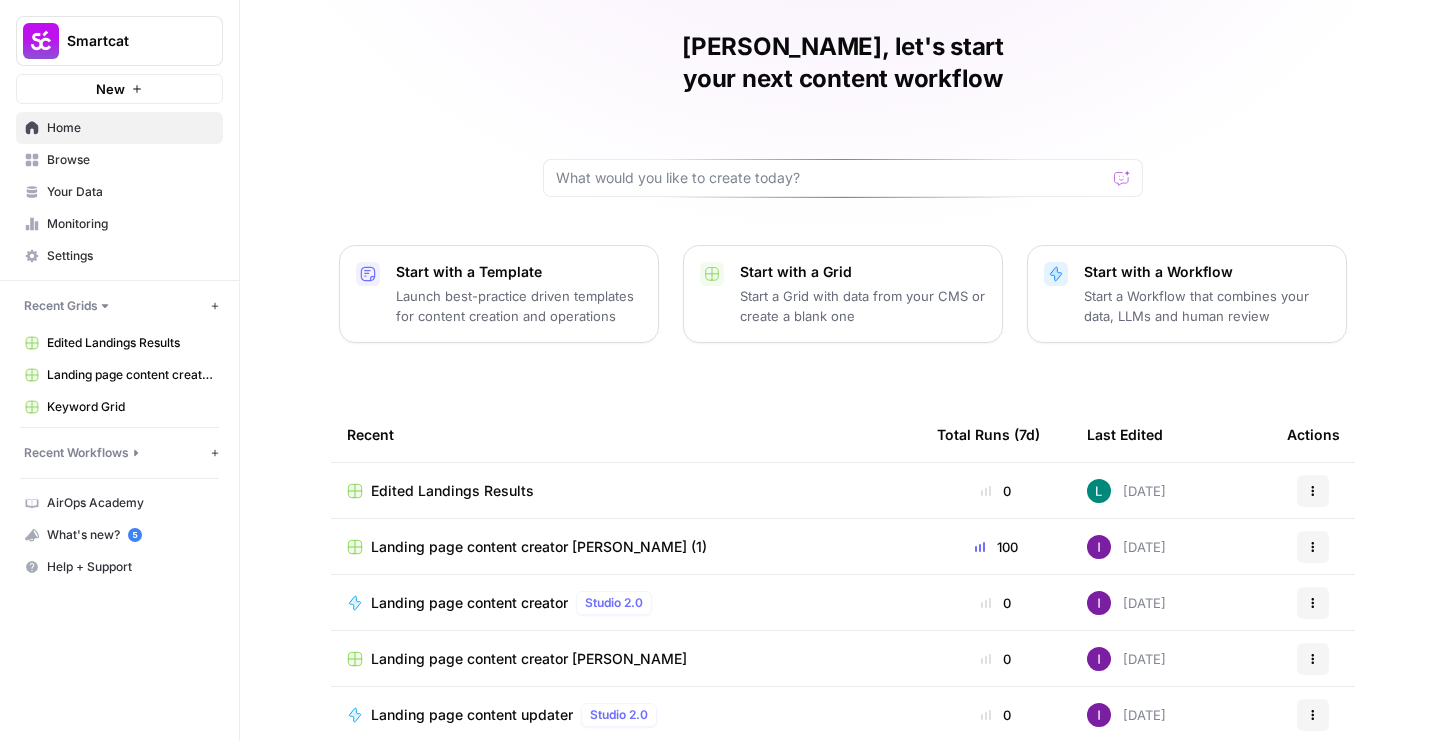 scroll, scrollTop: 179, scrollLeft: 0, axis: vertical 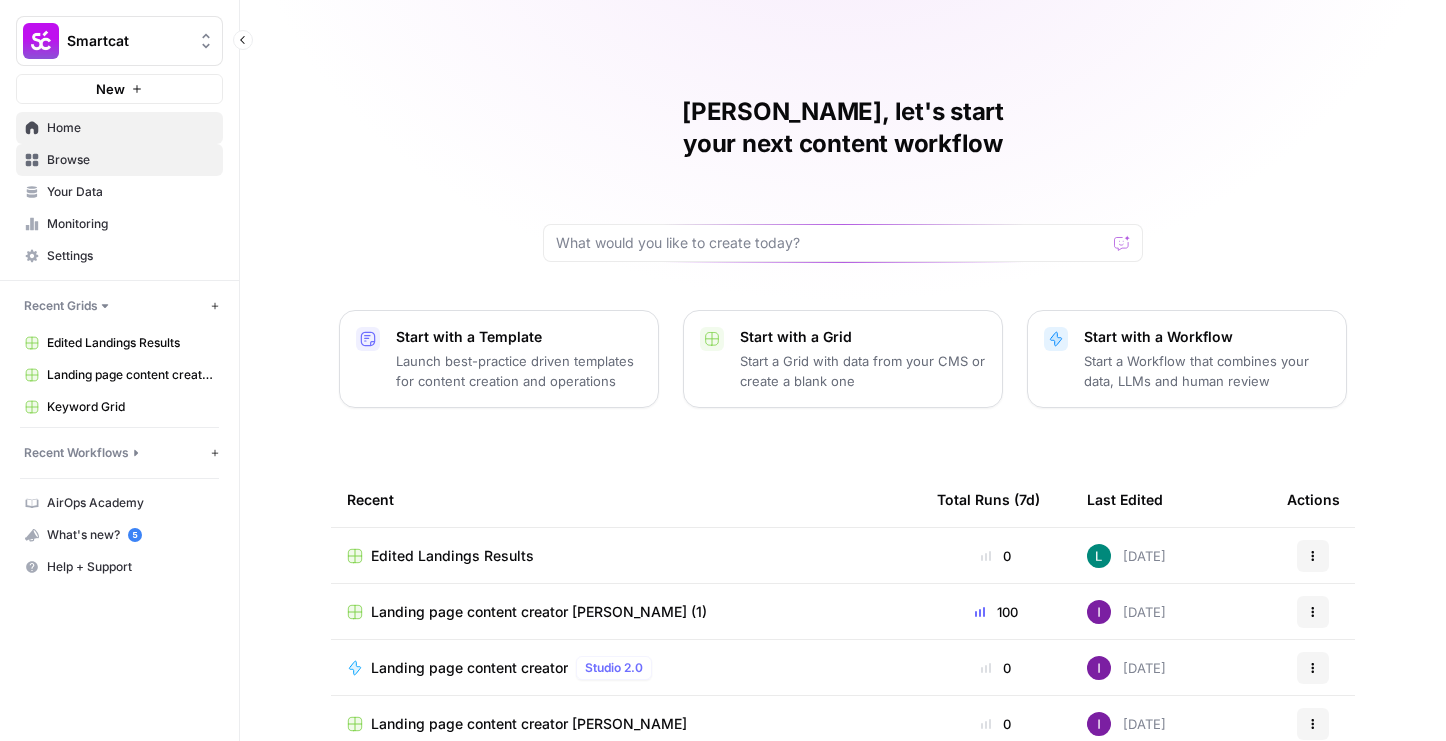 click on "Browse" at bounding box center (130, 160) 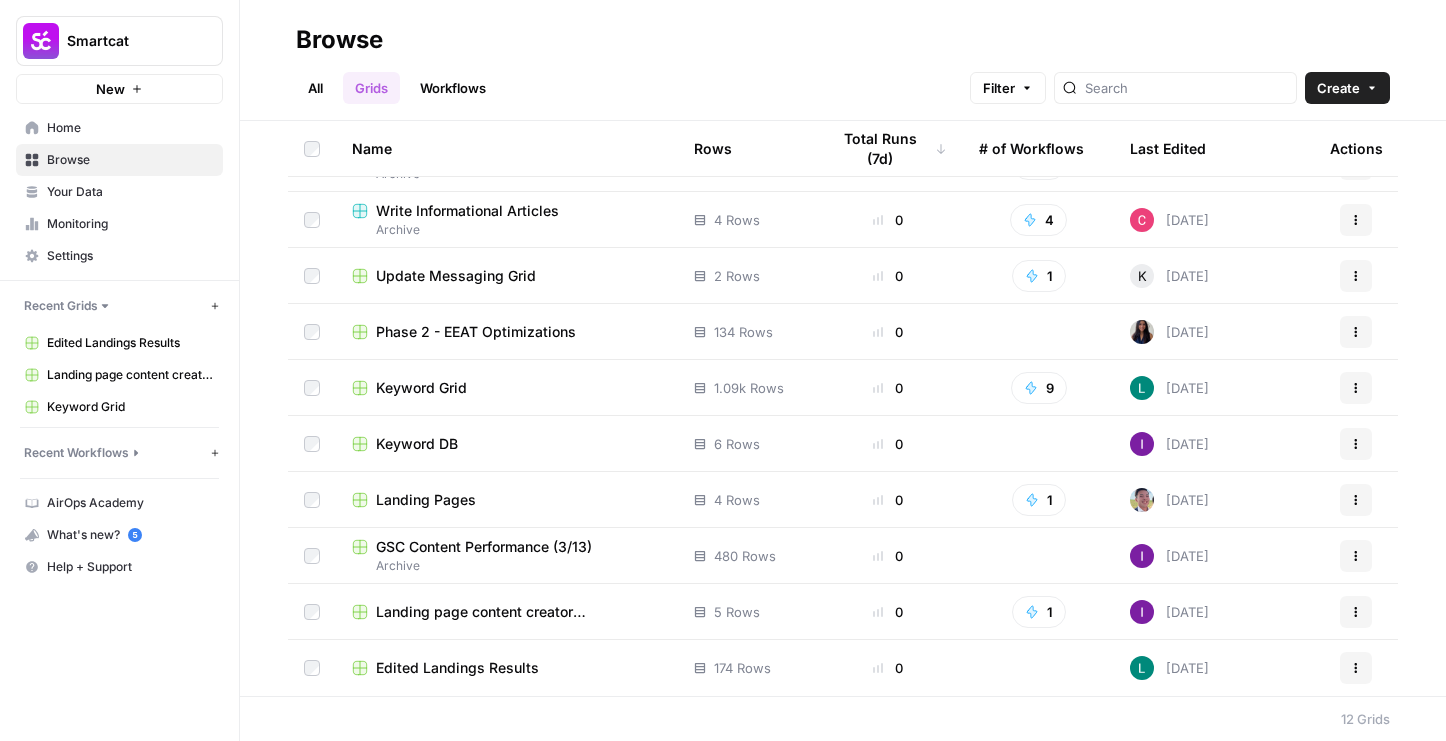 scroll, scrollTop: 0, scrollLeft: 0, axis: both 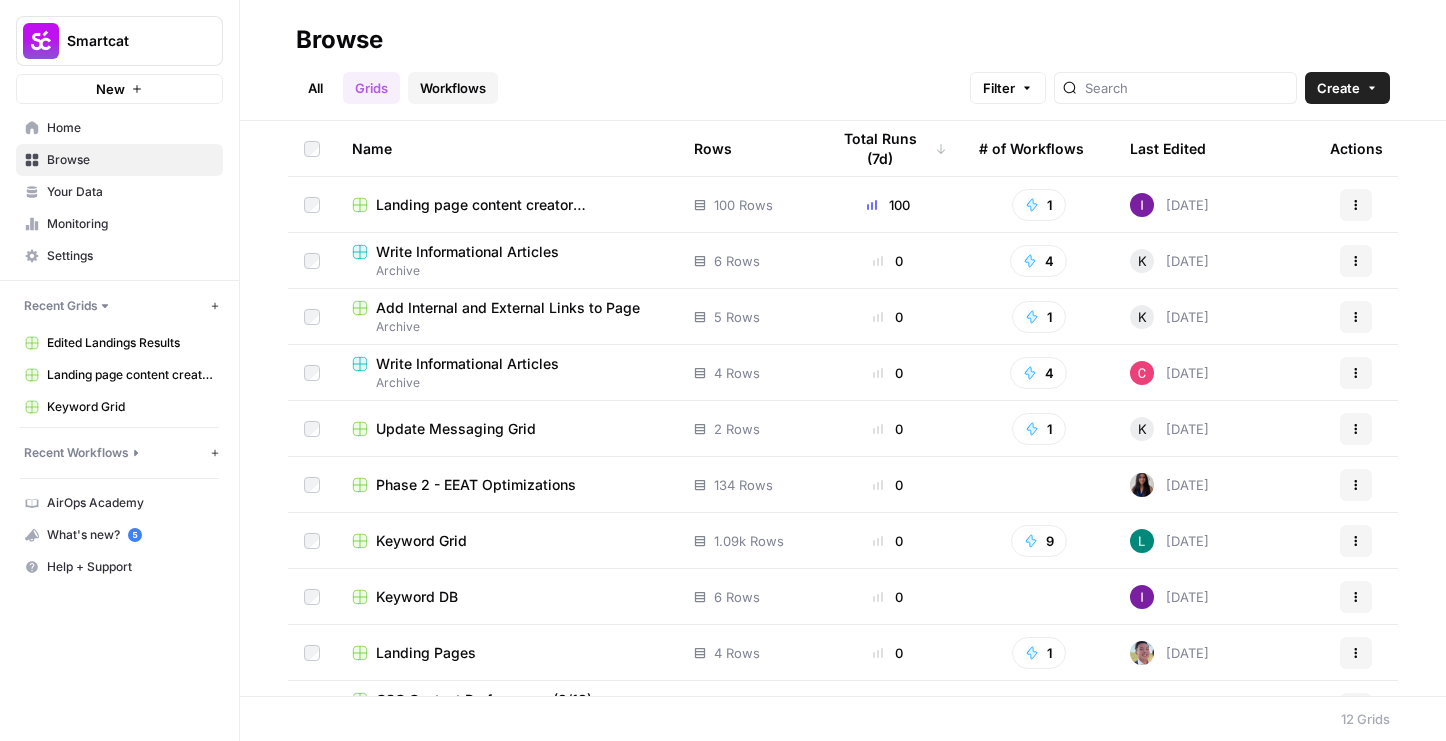 click on "Workflows" at bounding box center (453, 88) 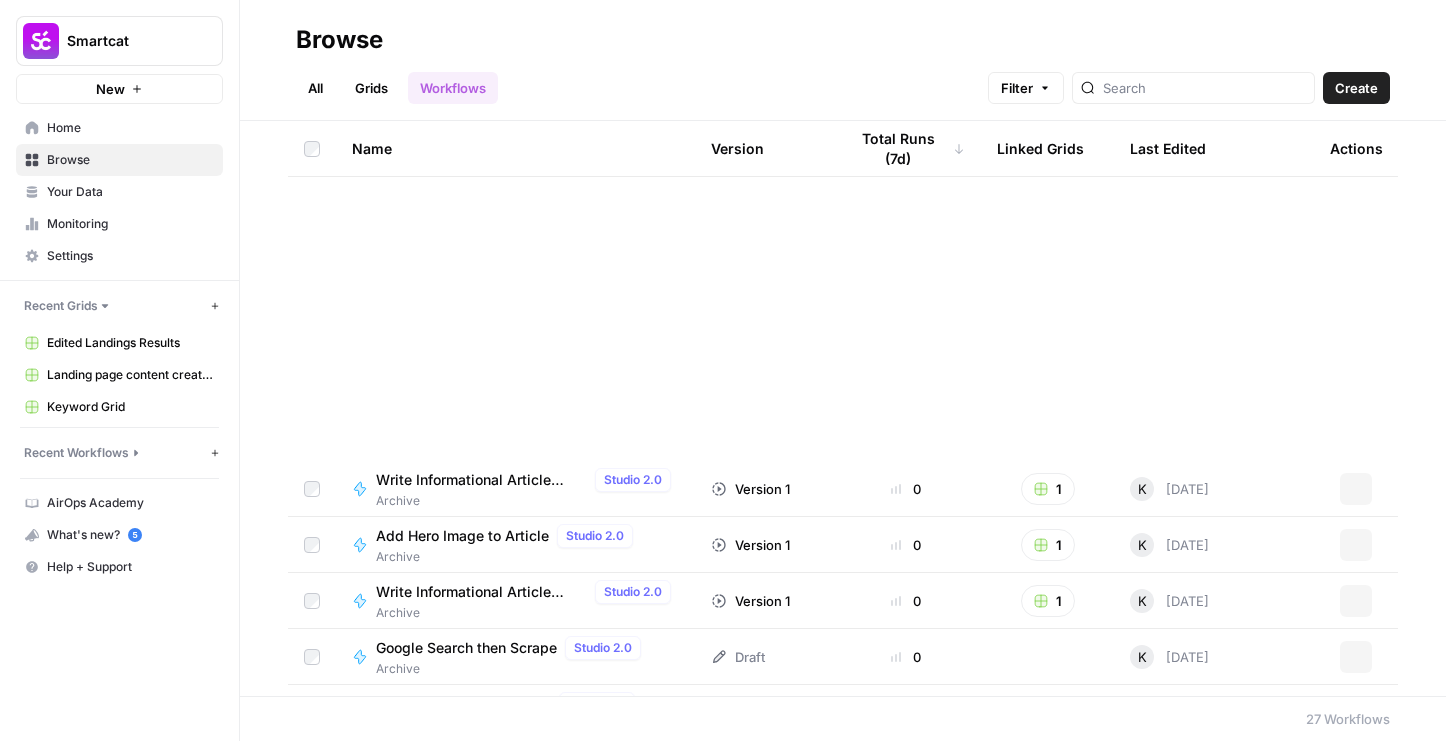 scroll, scrollTop: 0, scrollLeft: 0, axis: both 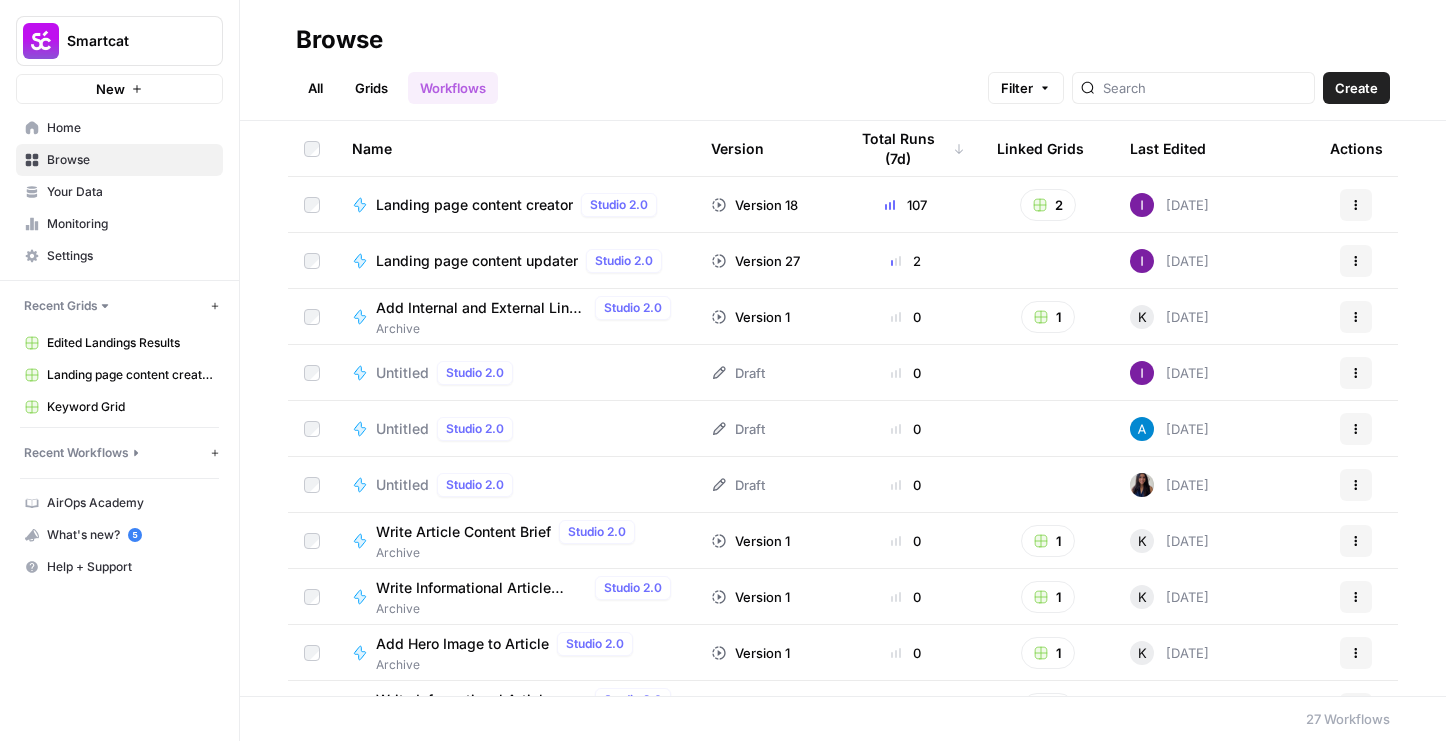 click on "Landing page content updater" at bounding box center (477, 261) 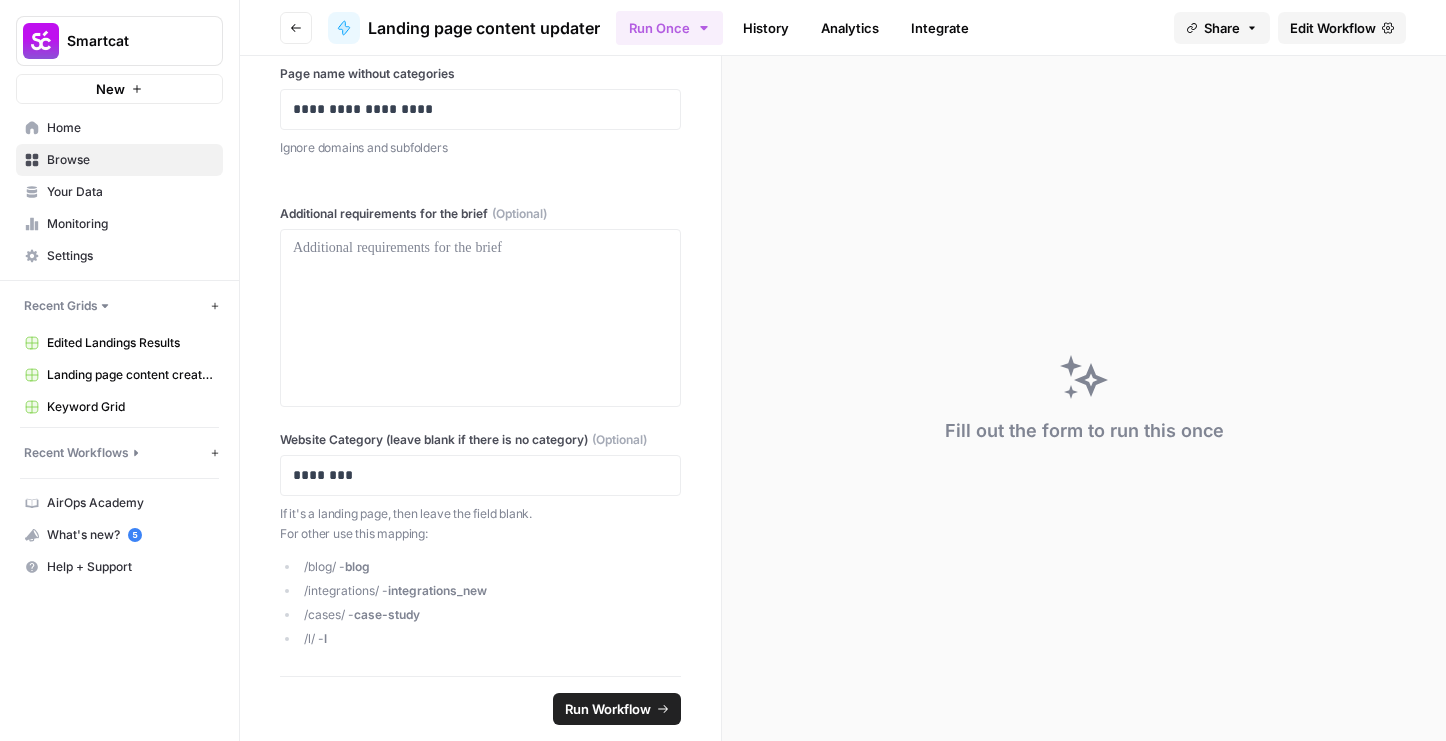 scroll, scrollTop: 0, scrollLeft: 0, axis: both 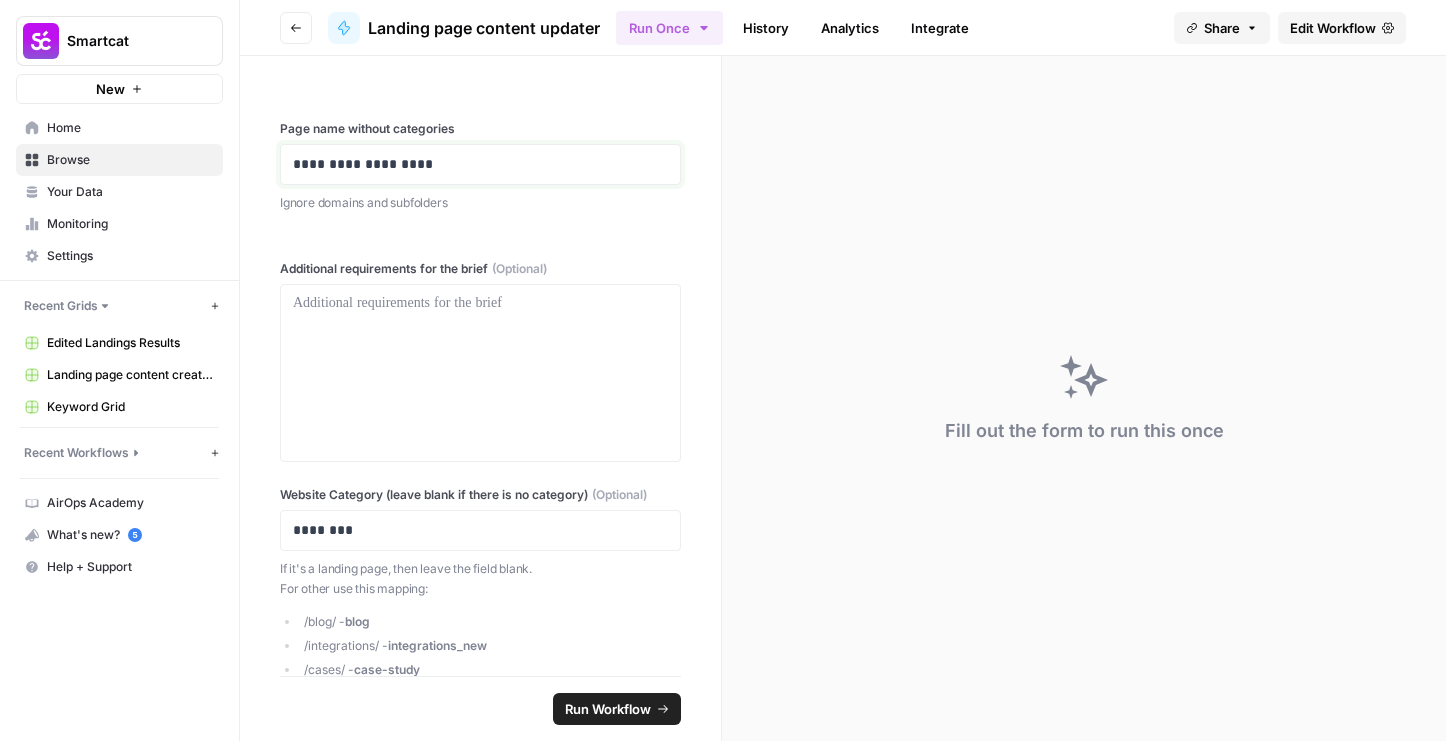 click on "**********" at bounding box center (480, 164) 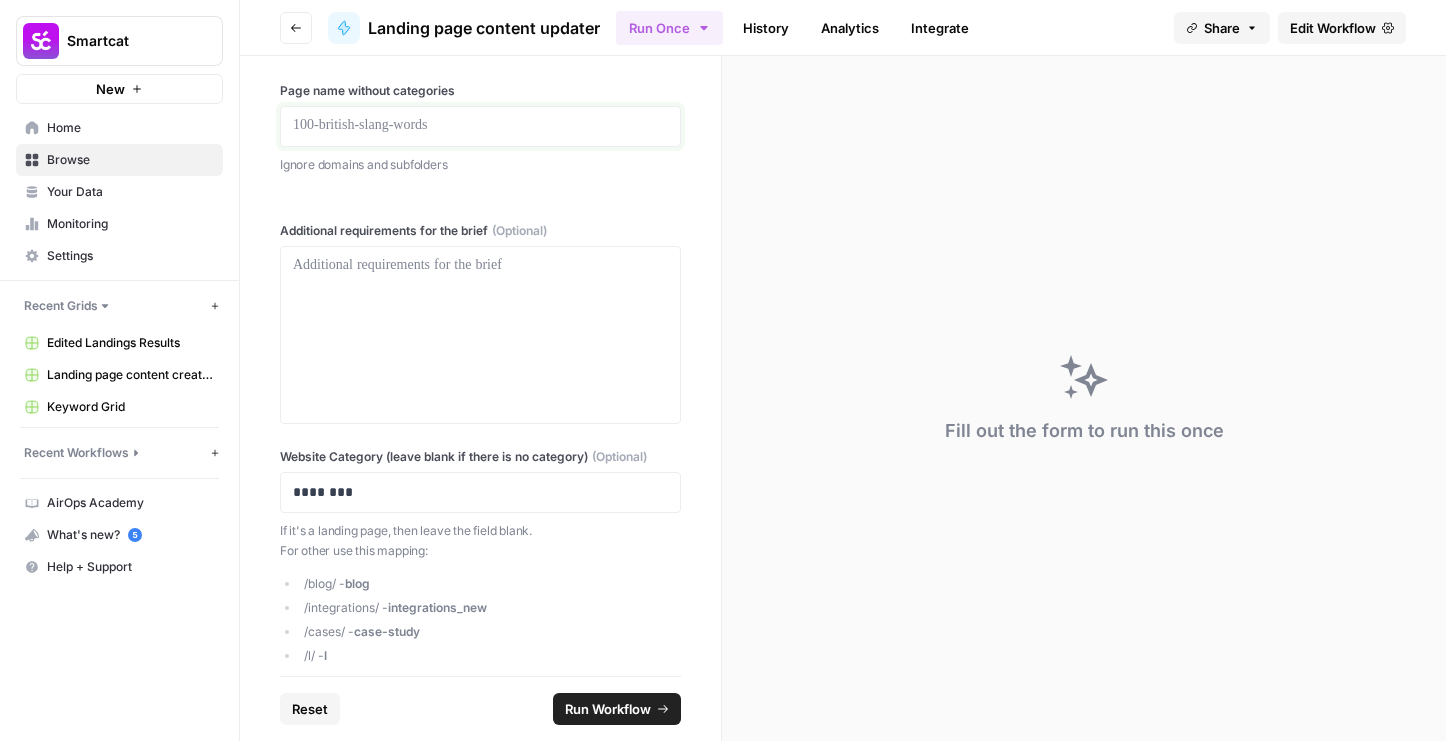 scroll, scrollTop: 0, scrollLeft: 0, axis: both 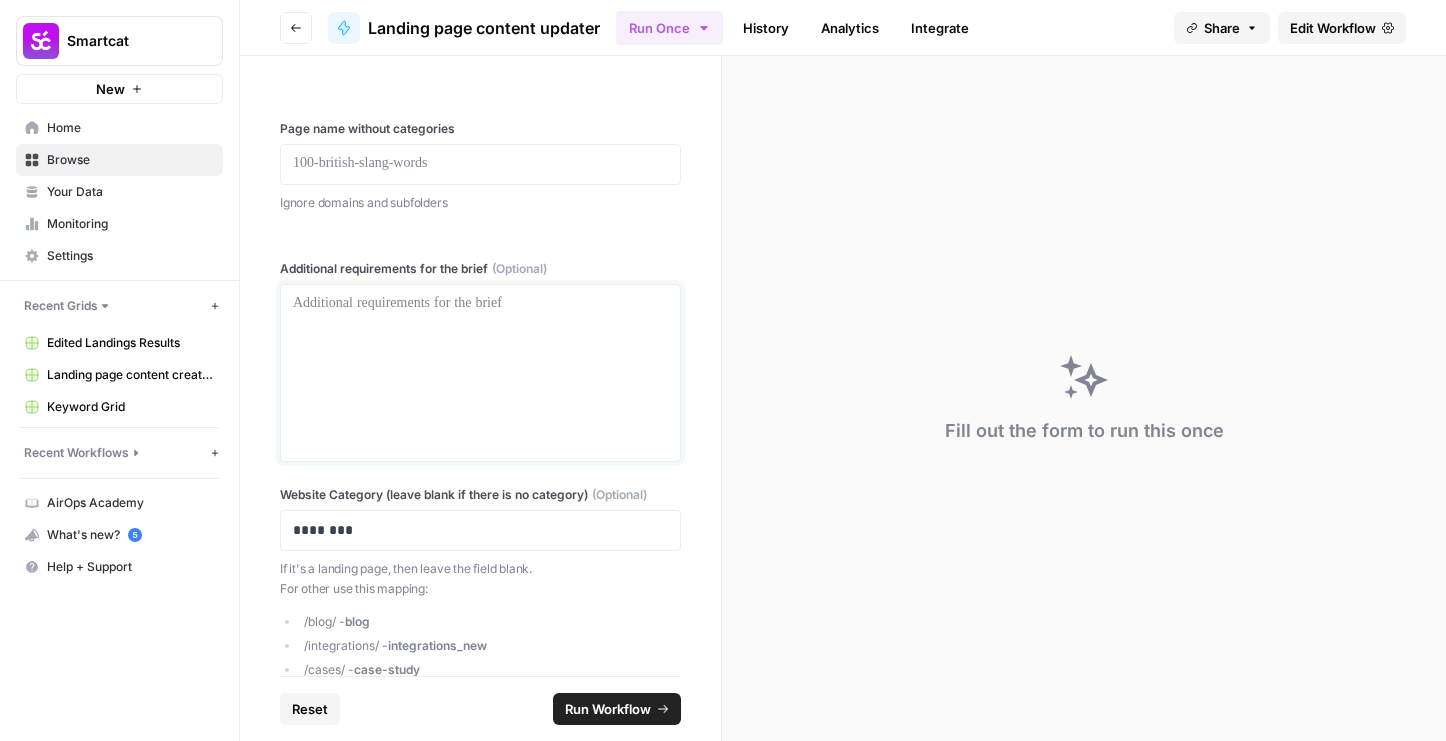 click at bounding box center [480, 373] 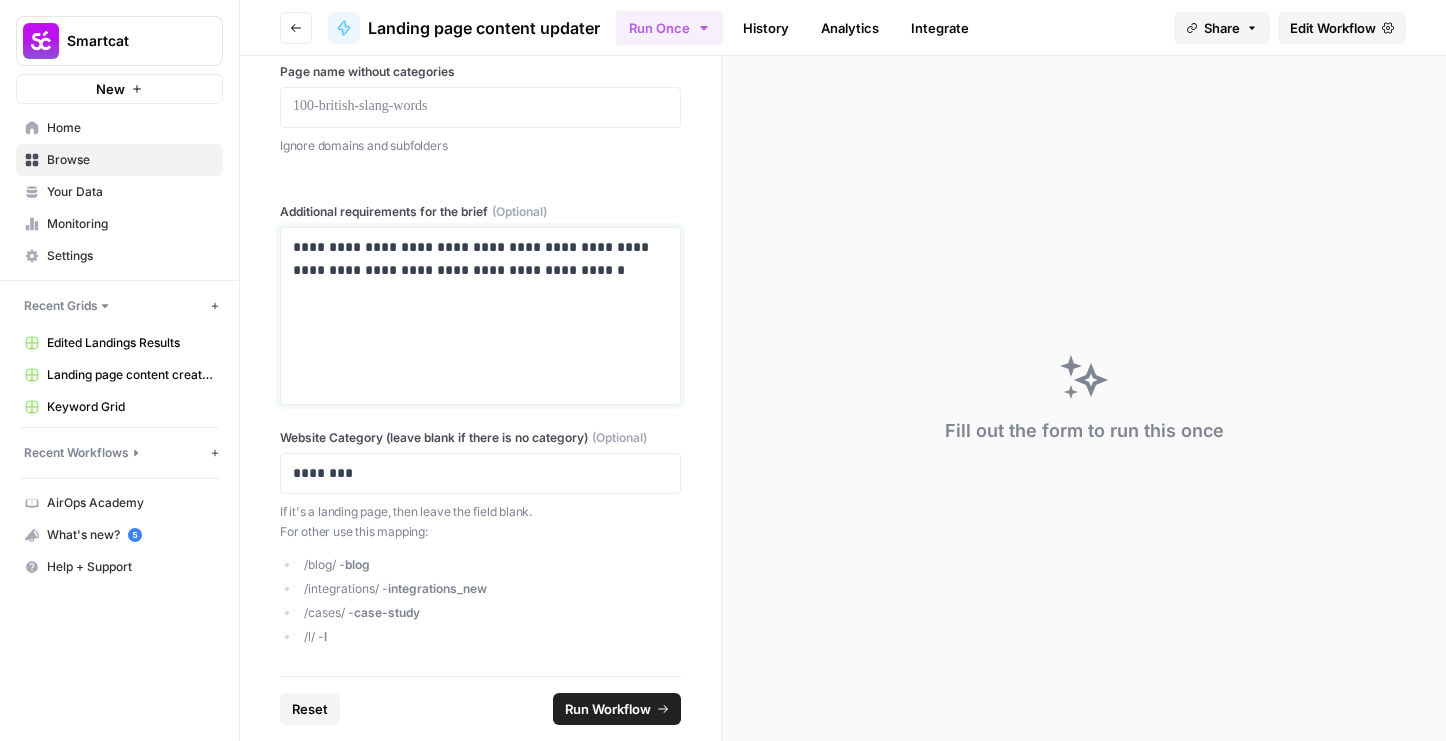 scroll, scrollTop: 0, scrollLeft: 0, axis: both 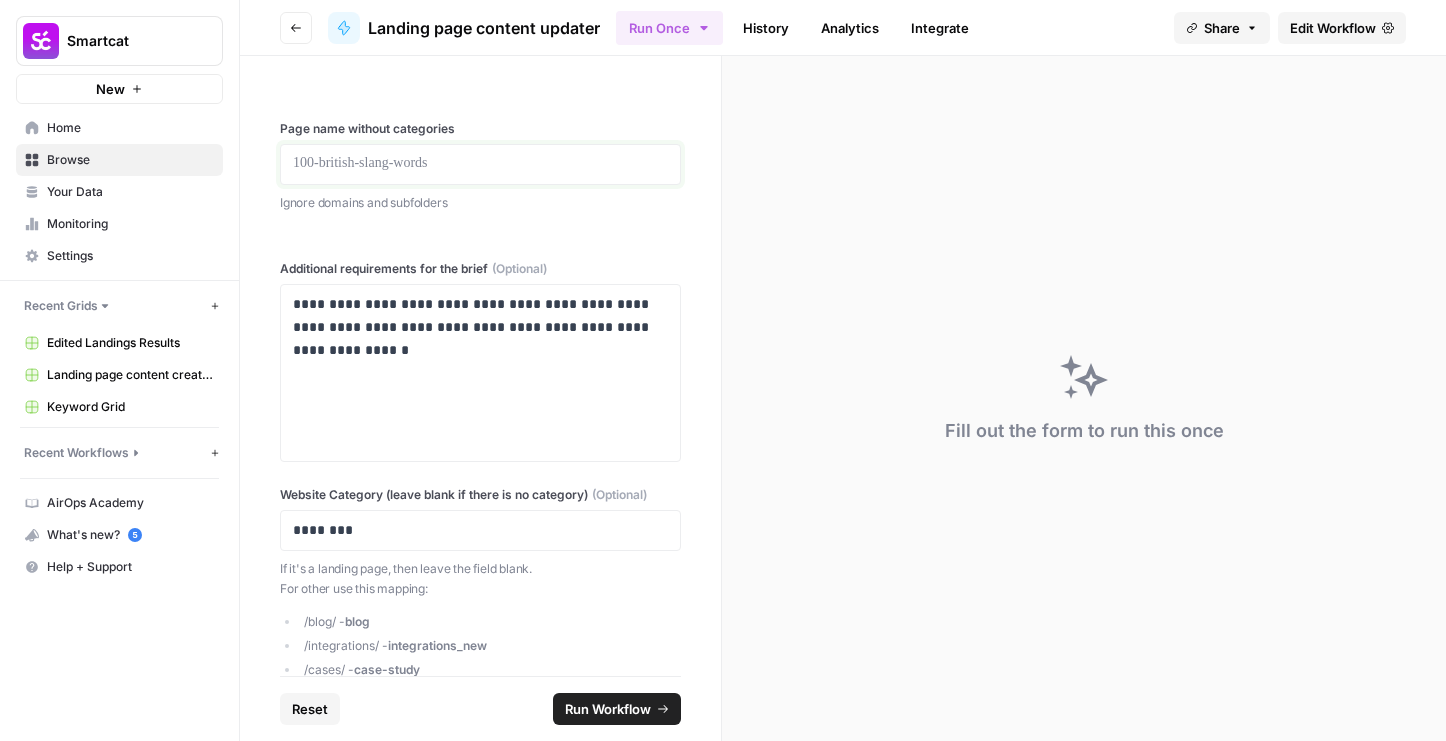 click at bounding box center [480, 164] 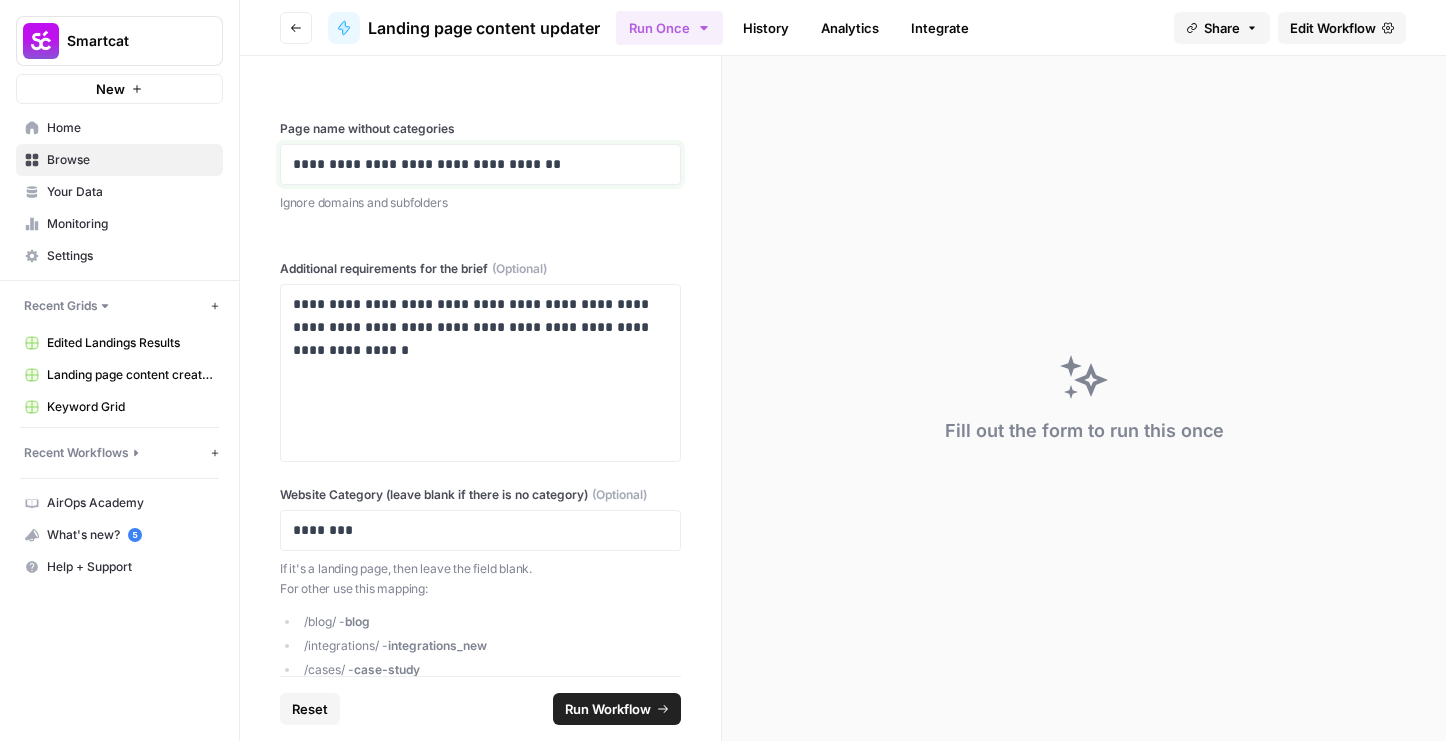 click on "**********" at bounding box center (480, 164) 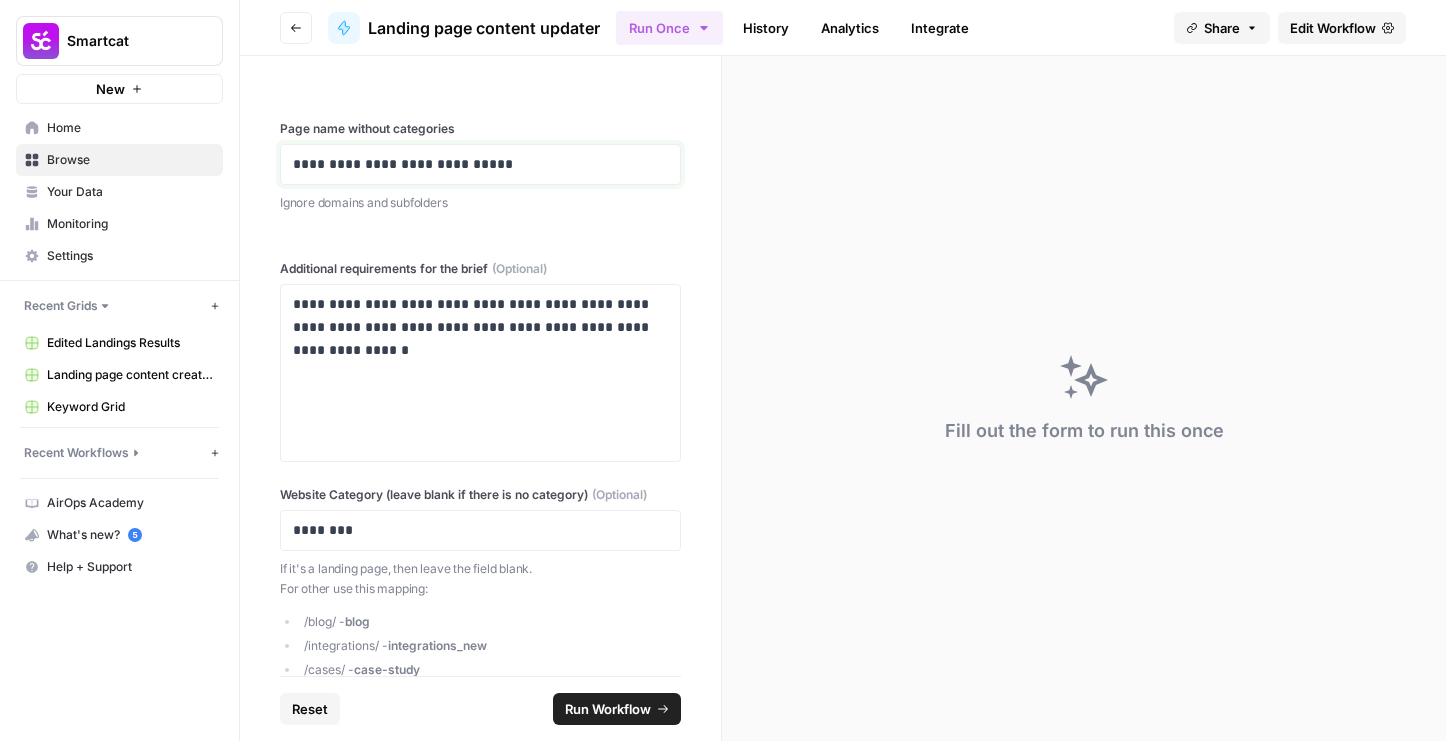 scroll, scrollTop: 57, scrollLeft: 0, axis: vertical 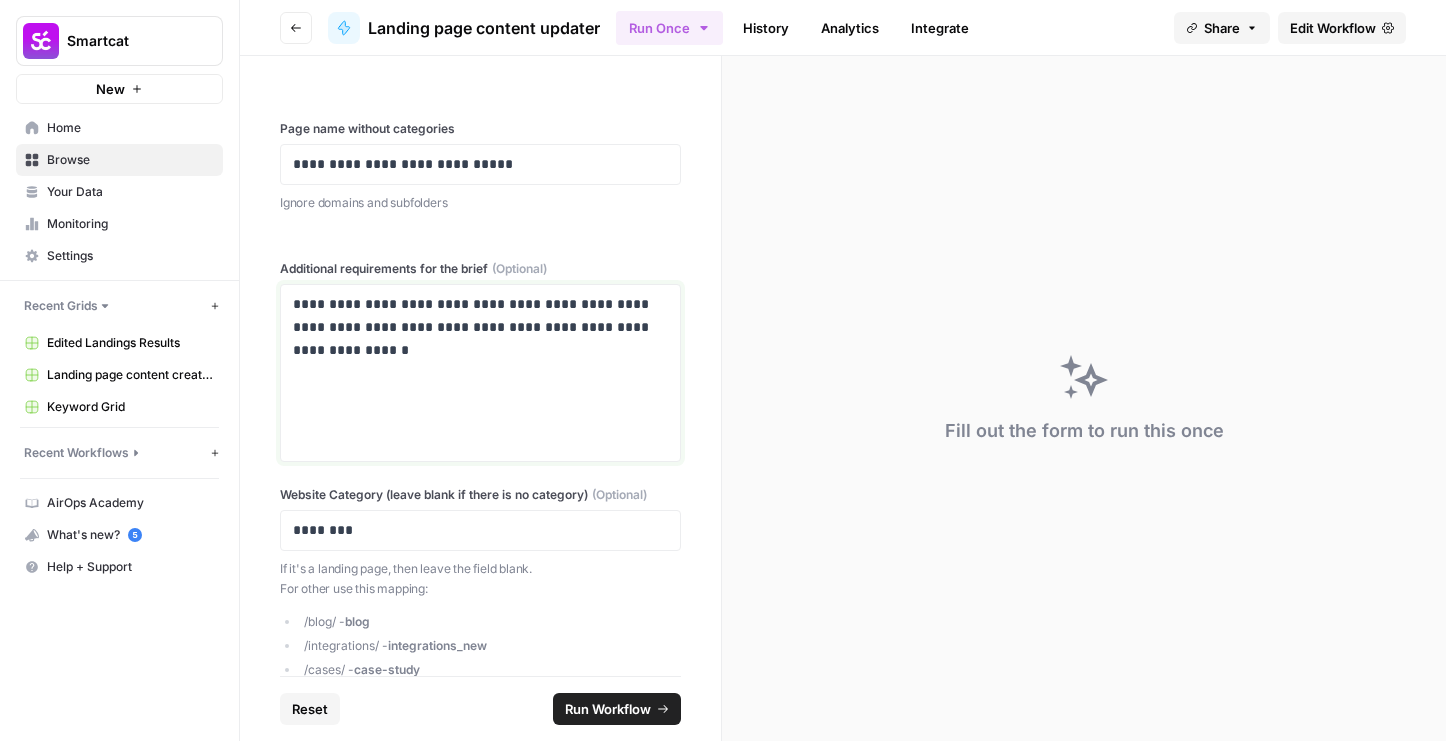 click on "**********" at bounding box center [480, 327] 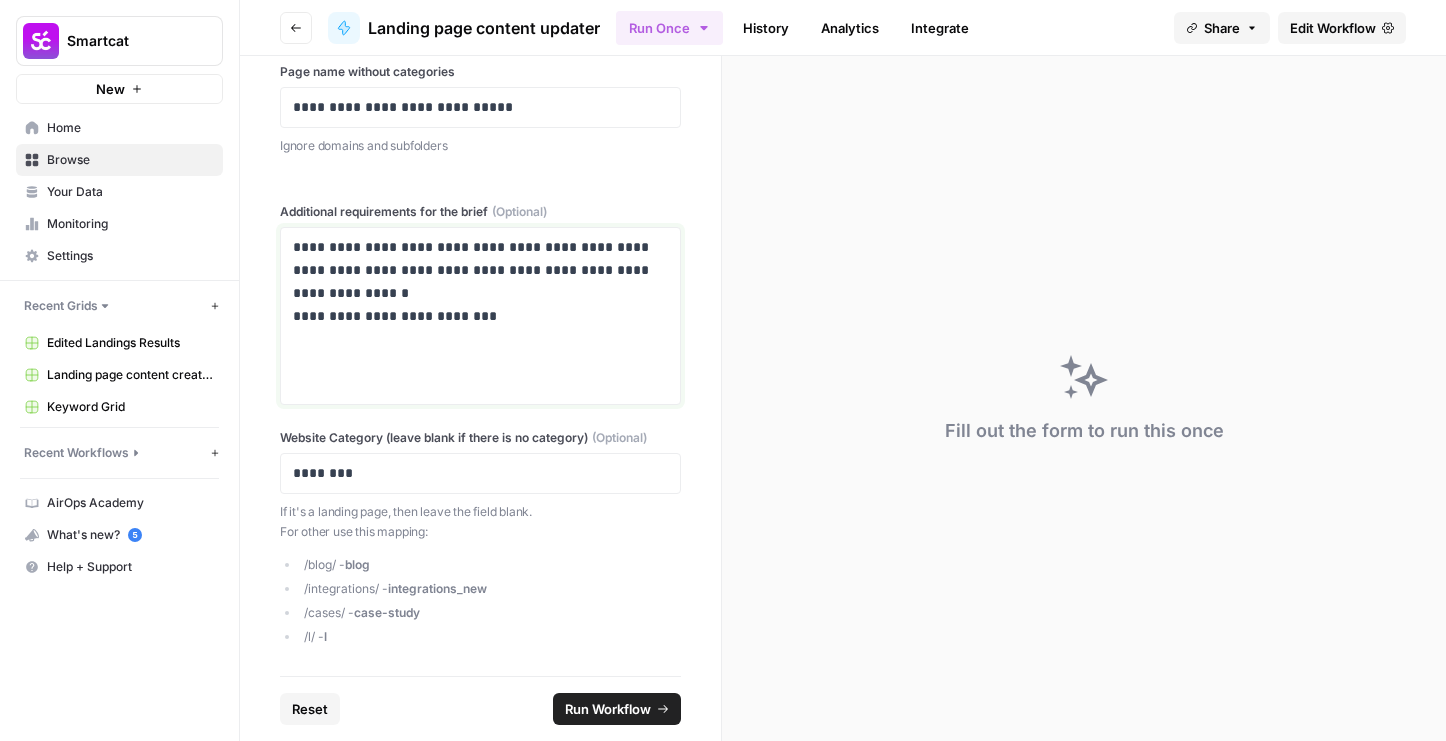 scroll, scrollTop: 0, scrollLeft: 0, axis: both 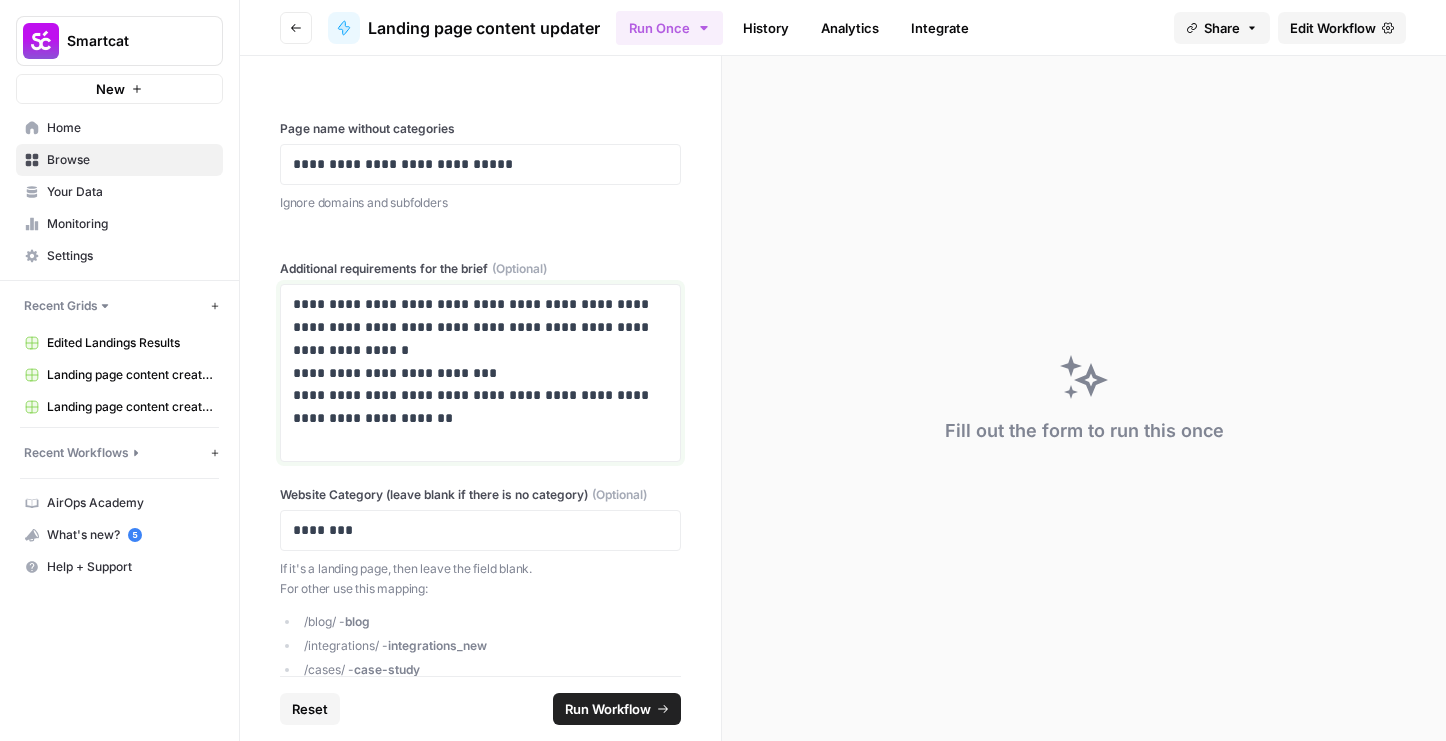 click on "**********" at bounding box center (480, 361) 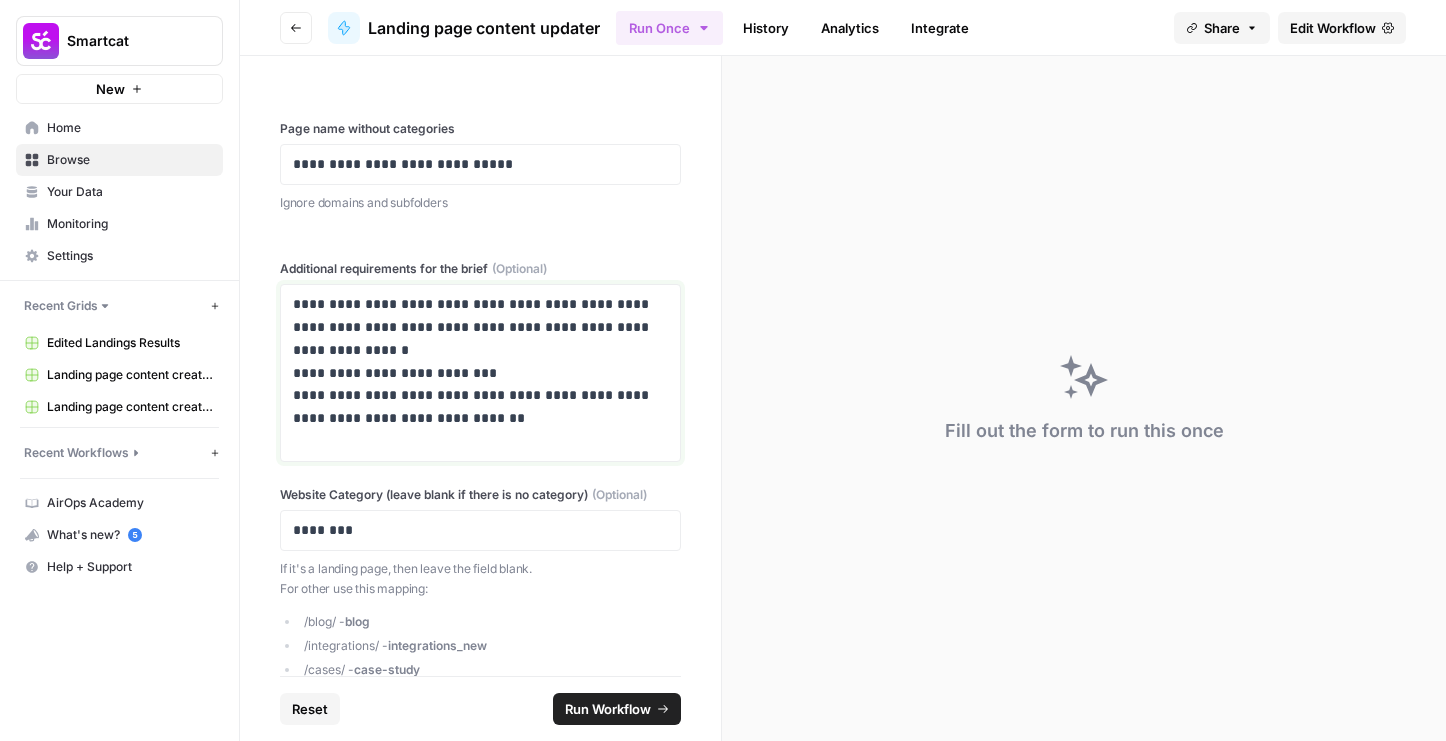 click on "**********" at bounding box center [480, 361] 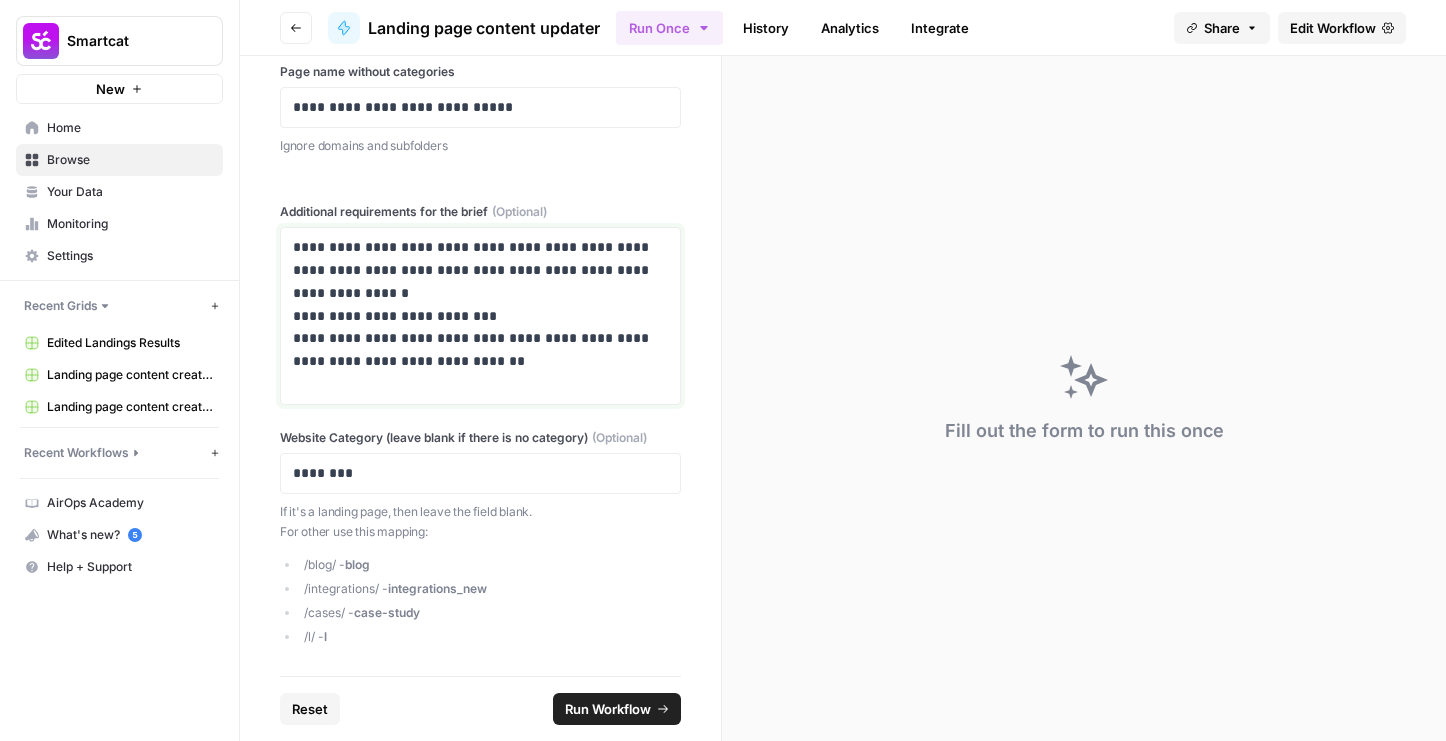 scroll, scrollTop: 0, scrollLeft: 0, axis: both 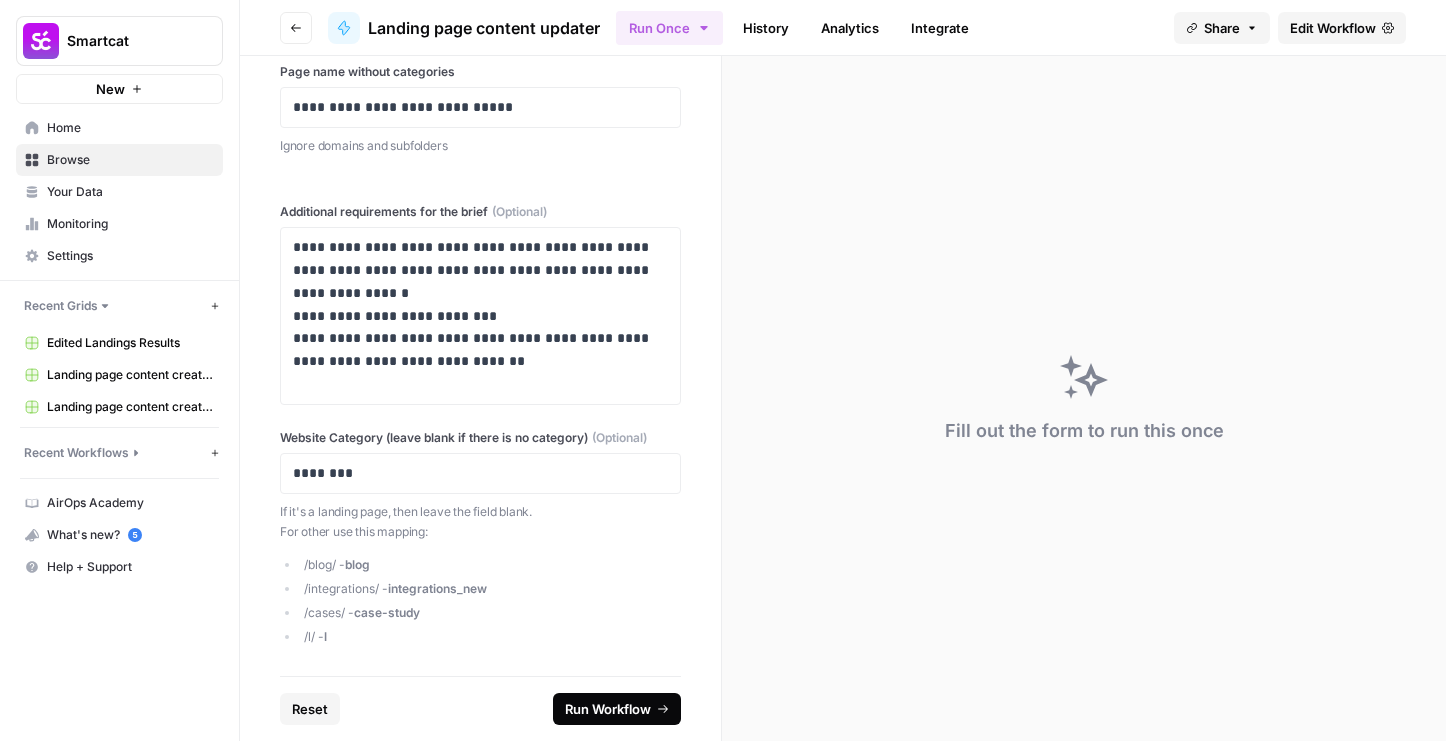 click on "Run Workflow" at bounding box center [608, 709] 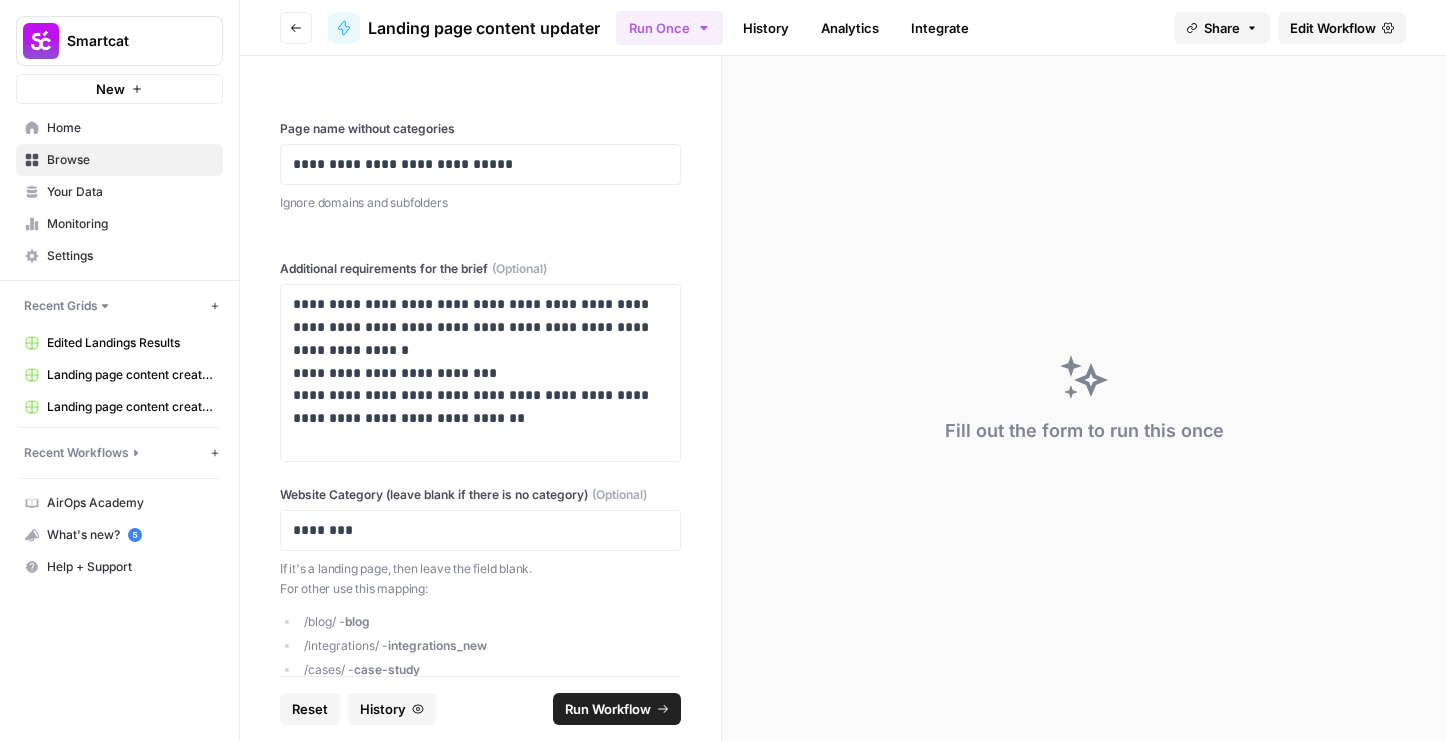 scroll, scrollTop: 57, scrollLeft: 0, axis: vertical 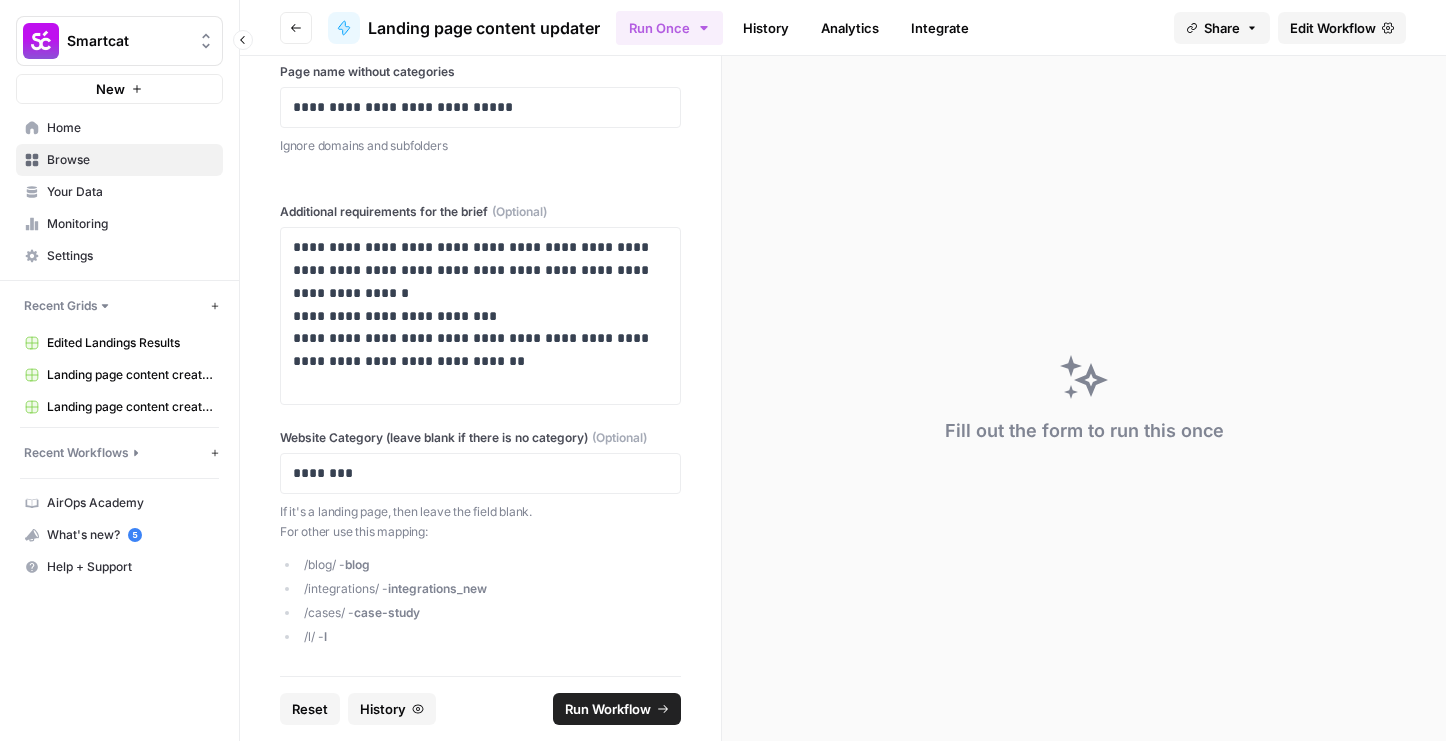 click on "Browse" at bounding box center (130, 160) 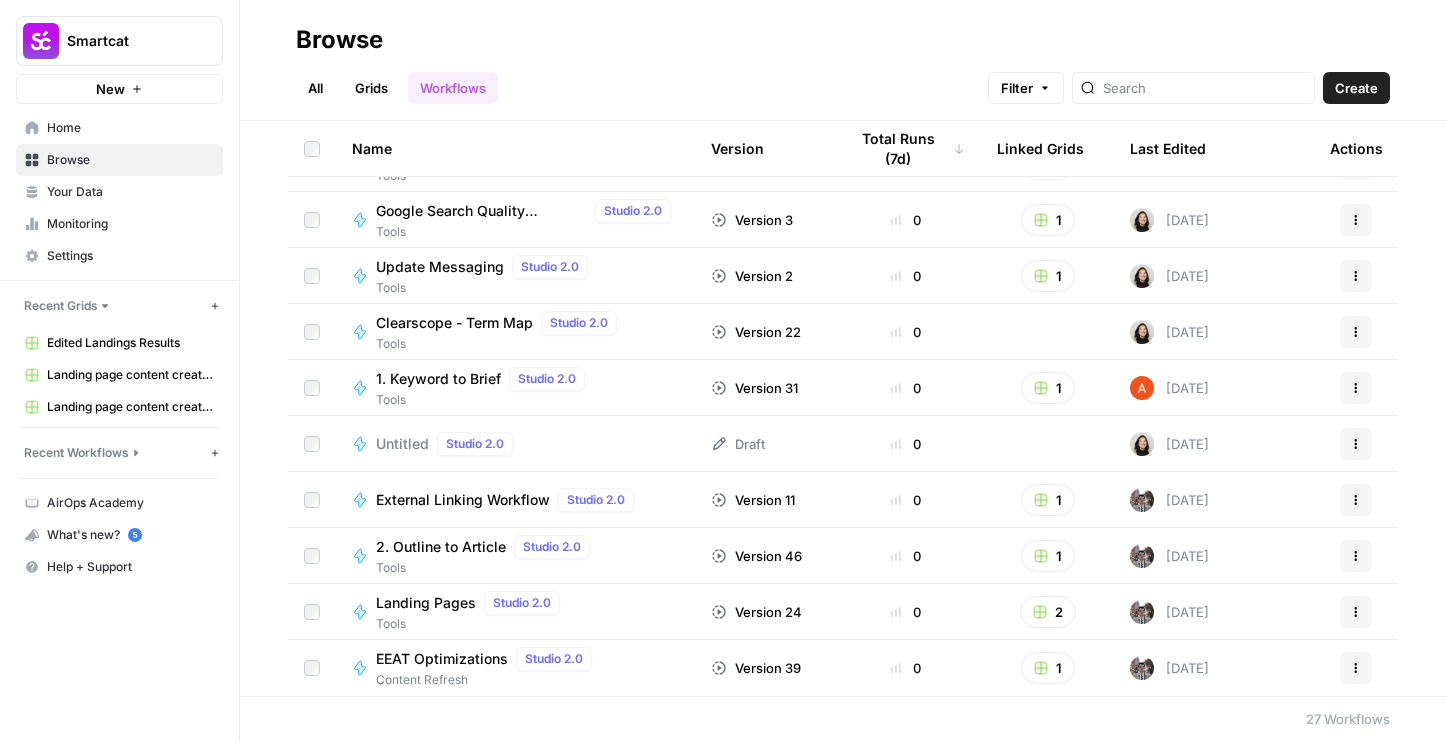 scroll, scrollTop: 0, scrollLeft: 0, axis: both 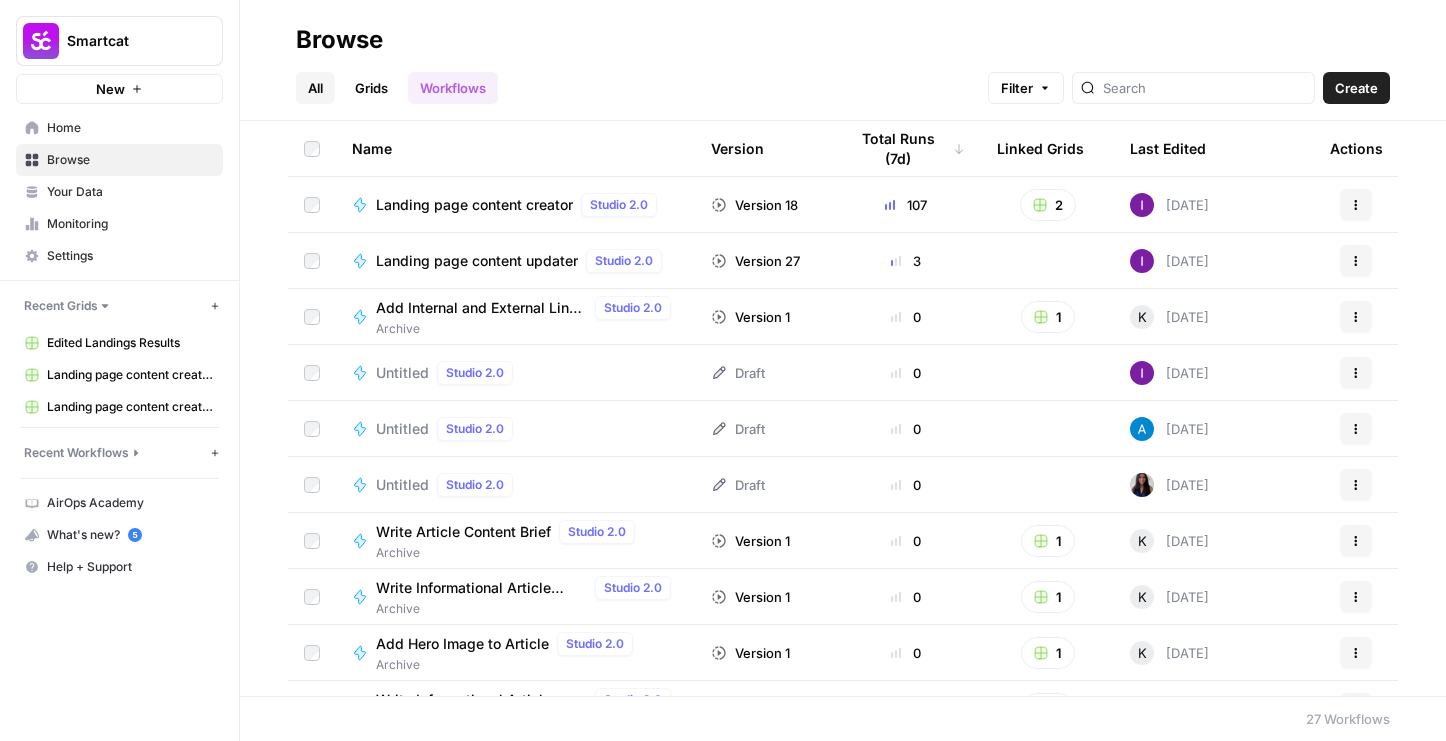 click on "All" at bounding box center [315, 88] 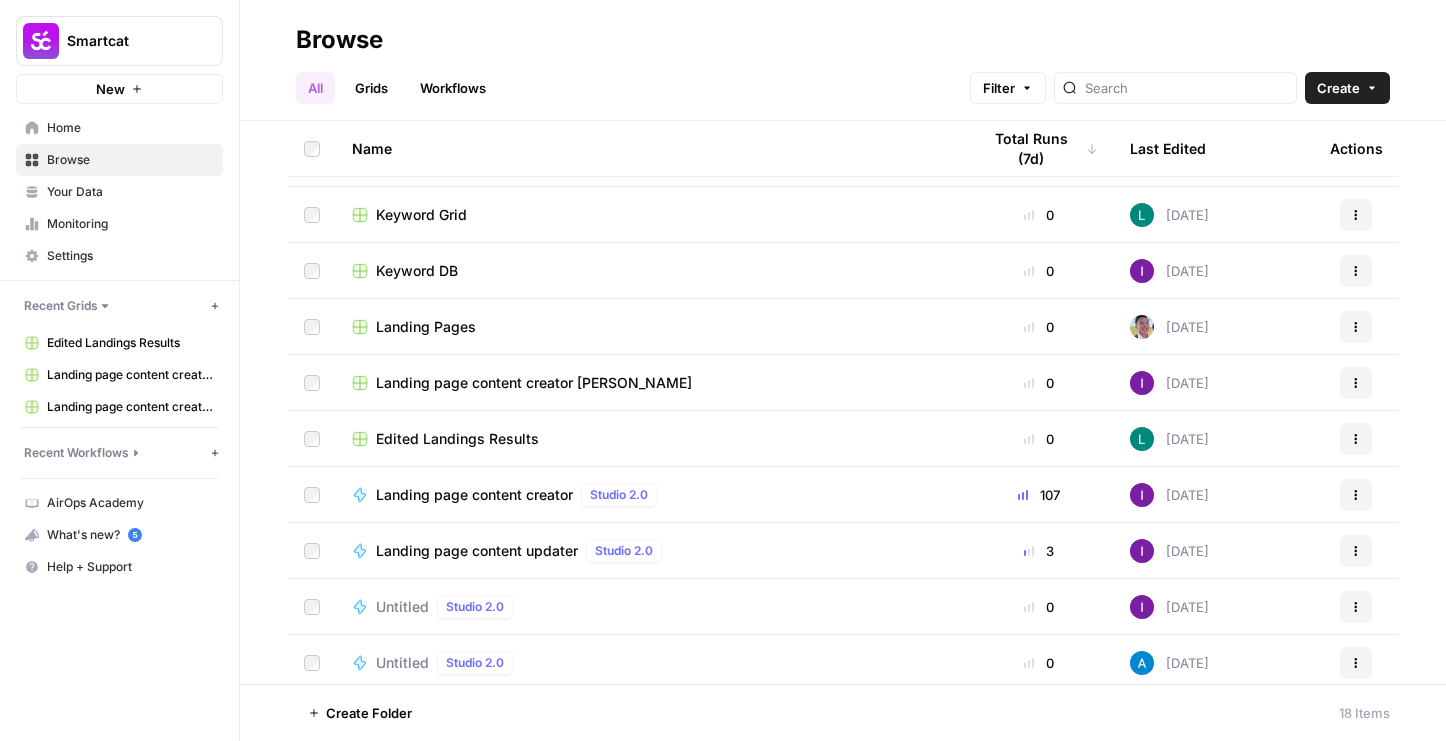 scroll, scrollTop: 339, scrollLeft: 0, axis: vertical 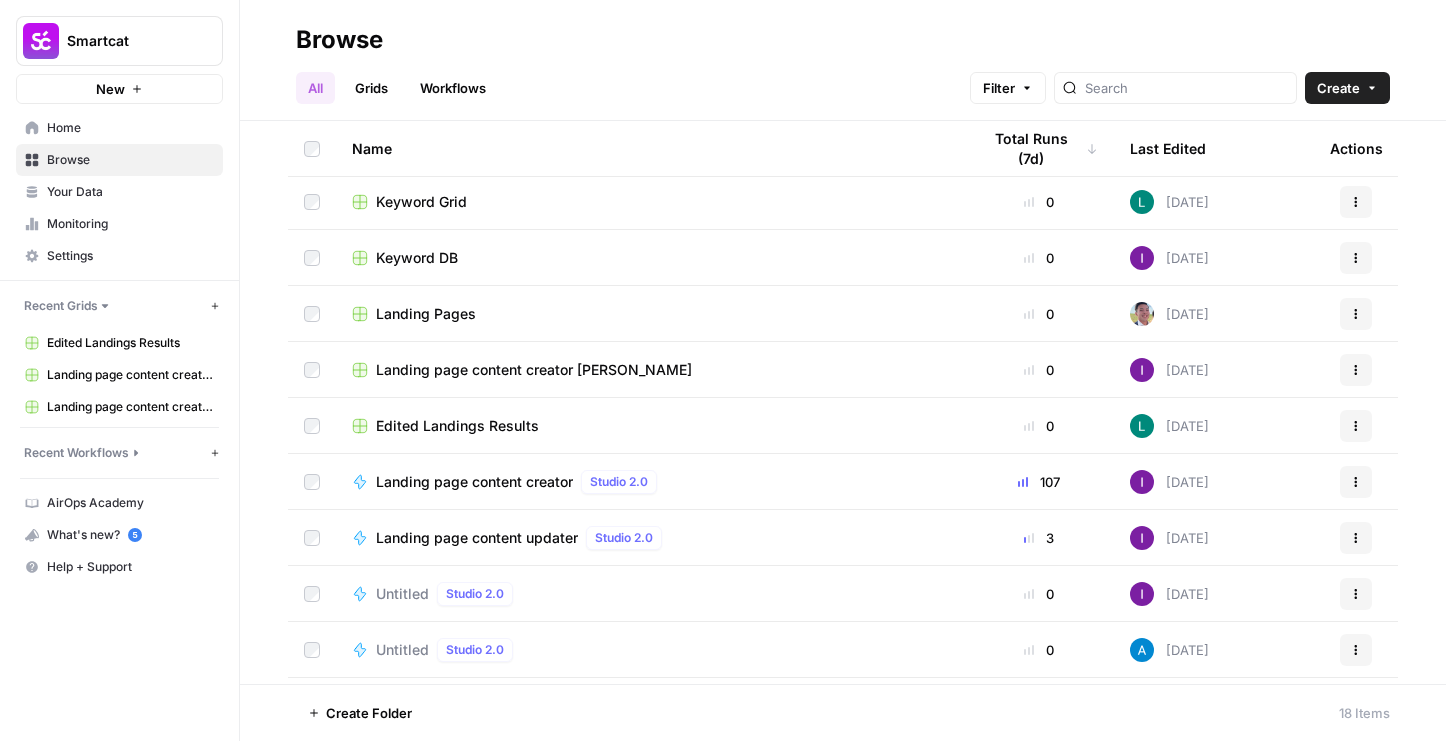 click on "Edited Landings Results" at bounding box center (457, 426) 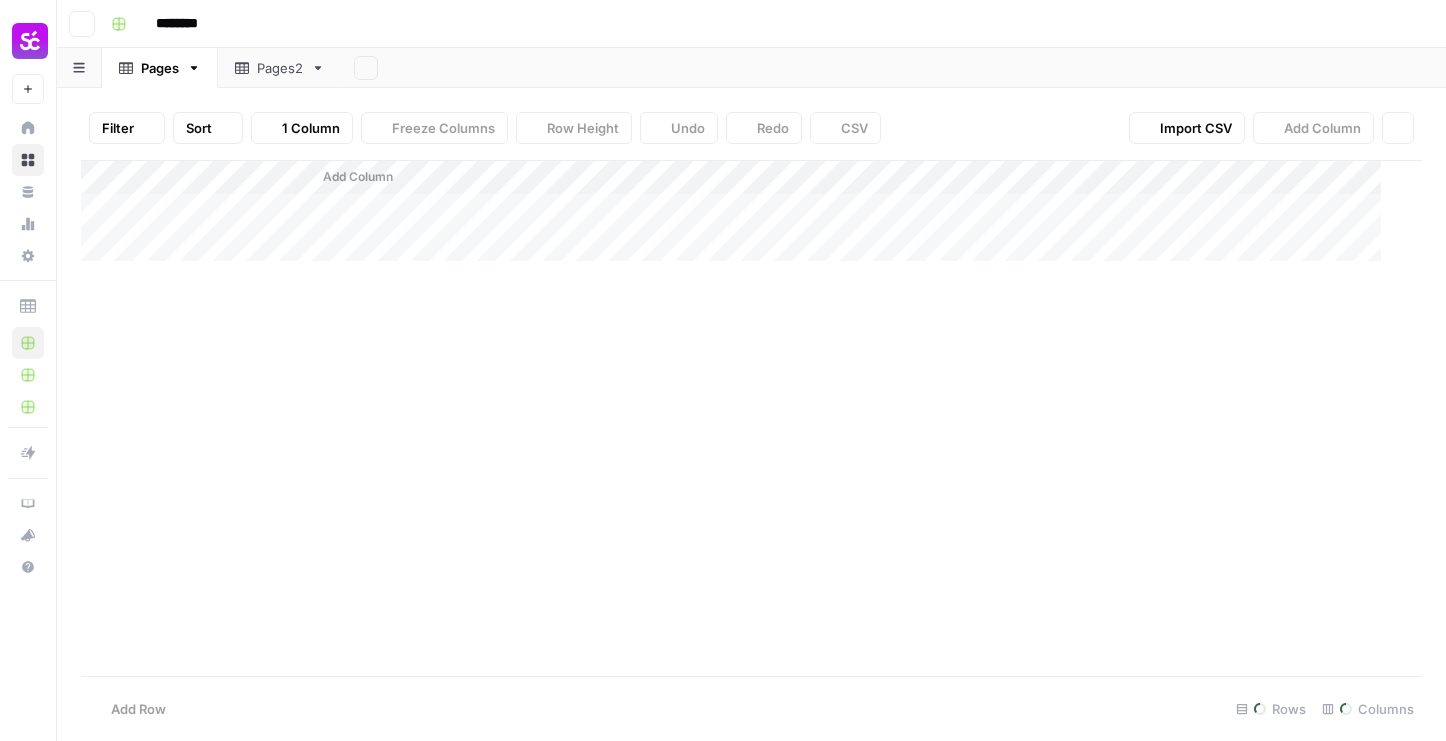 type on "**********" 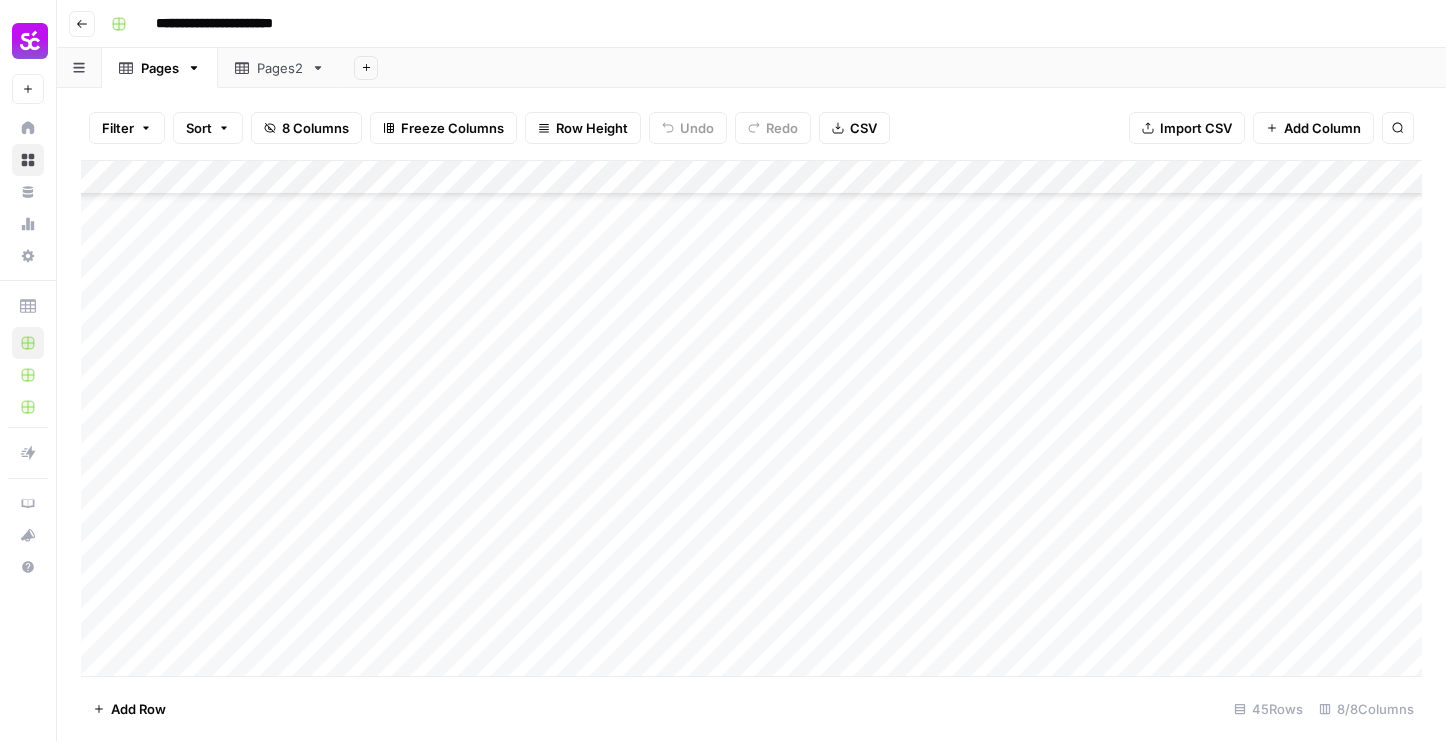 scroll, scrollTop: 1081, scrollLeft: 0, axis: vertical 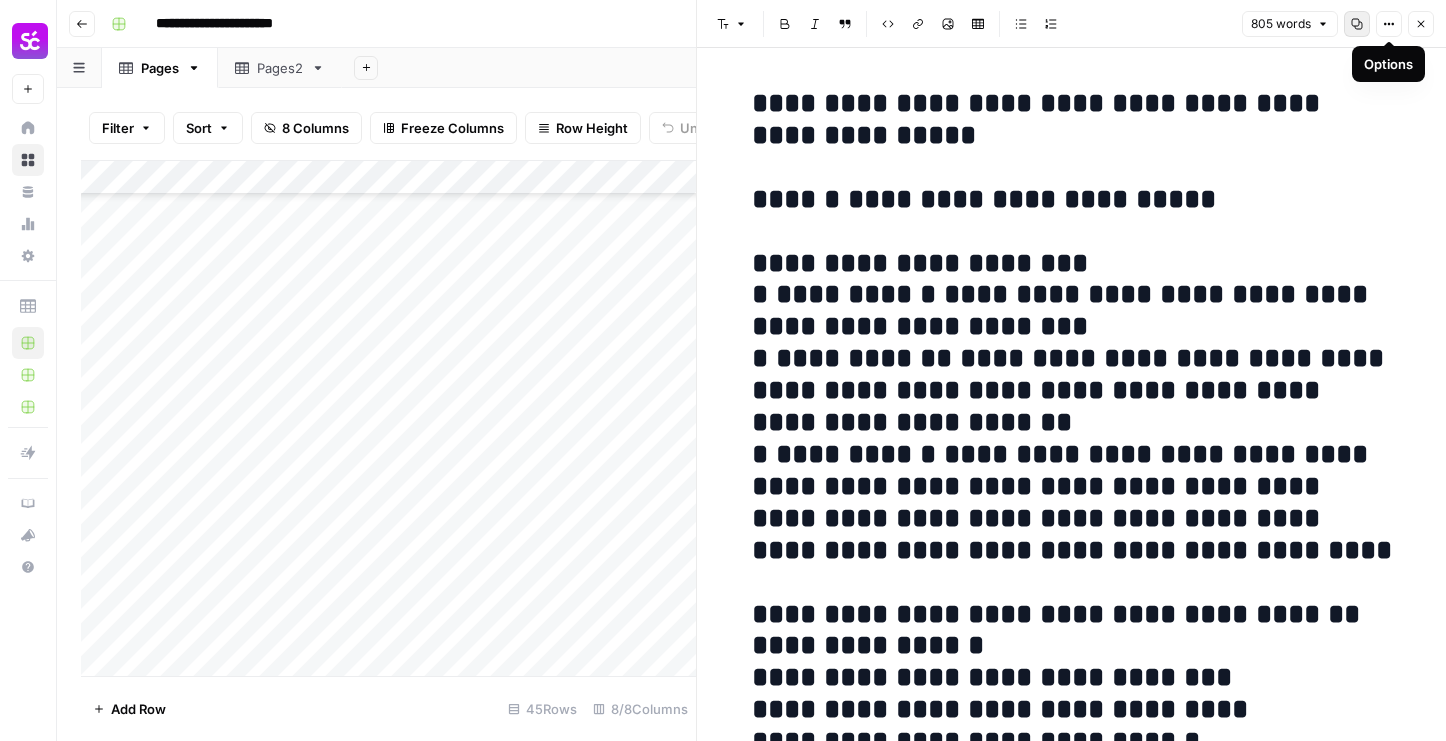 click on "Copy" at bounding box center [1357, 24] 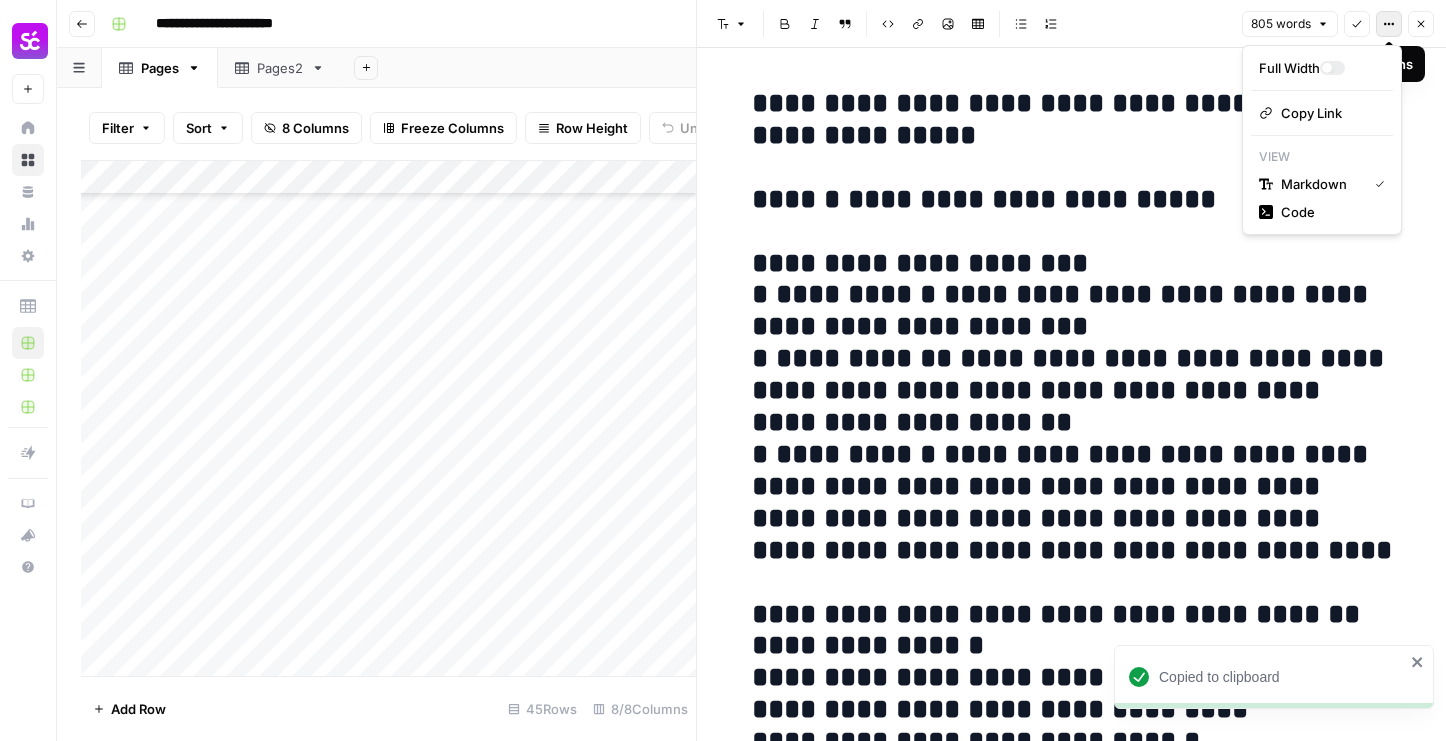 click 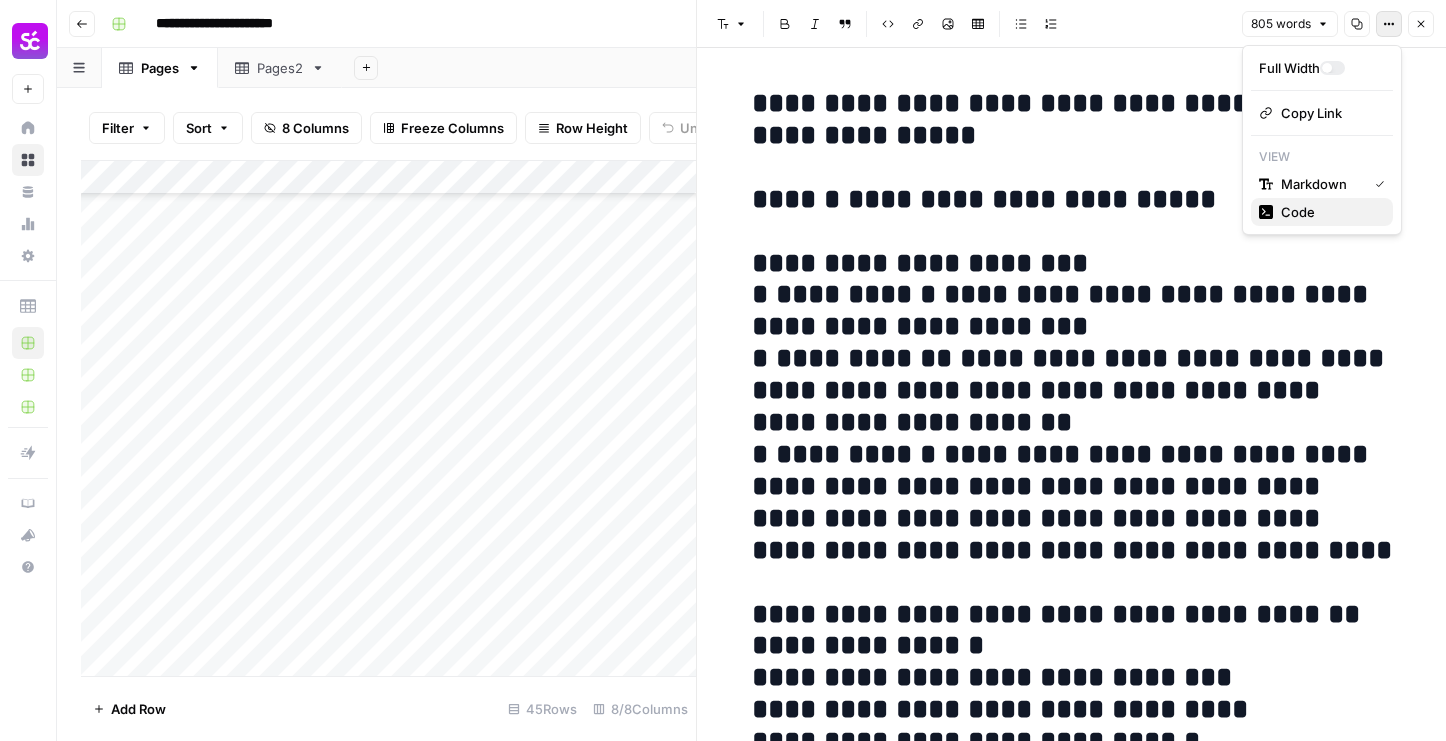 click on "Code" at bounding box center [1322, 212] 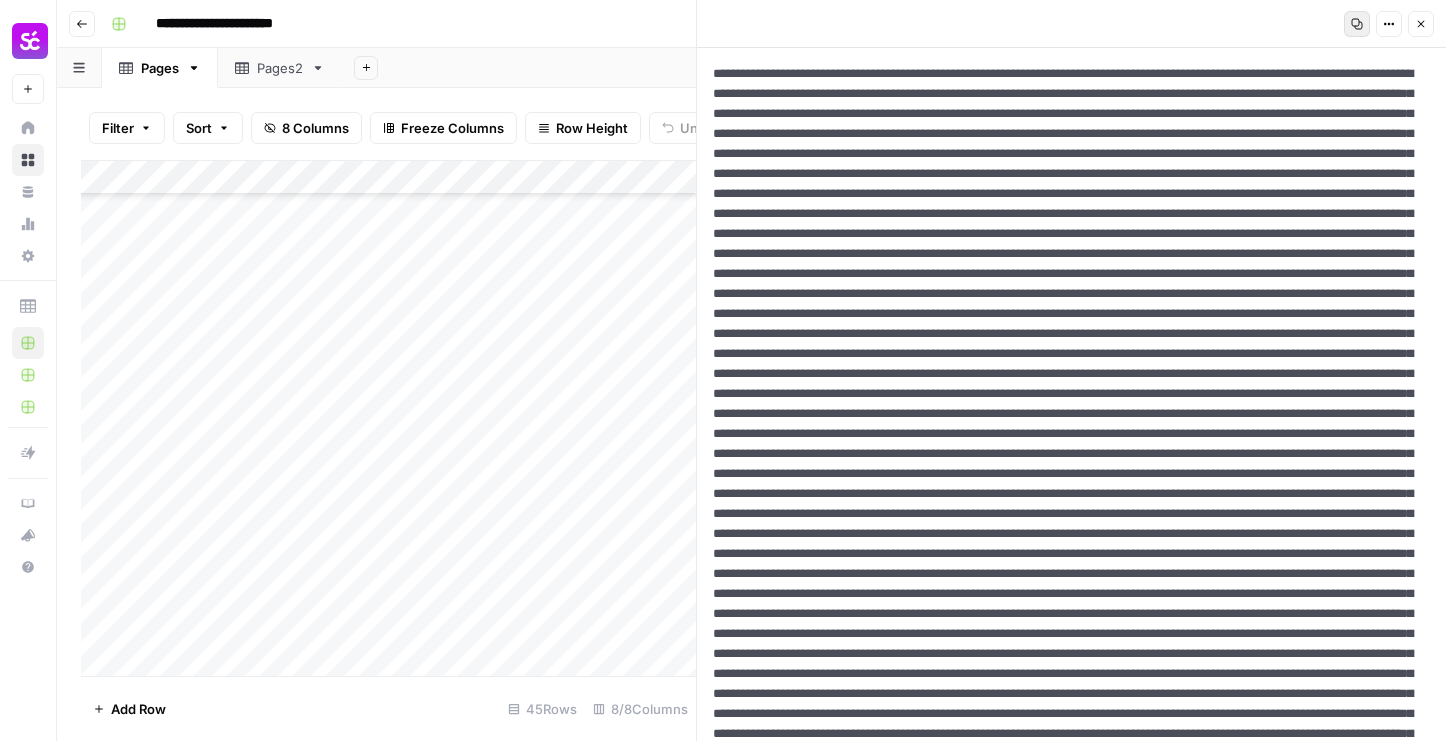 click 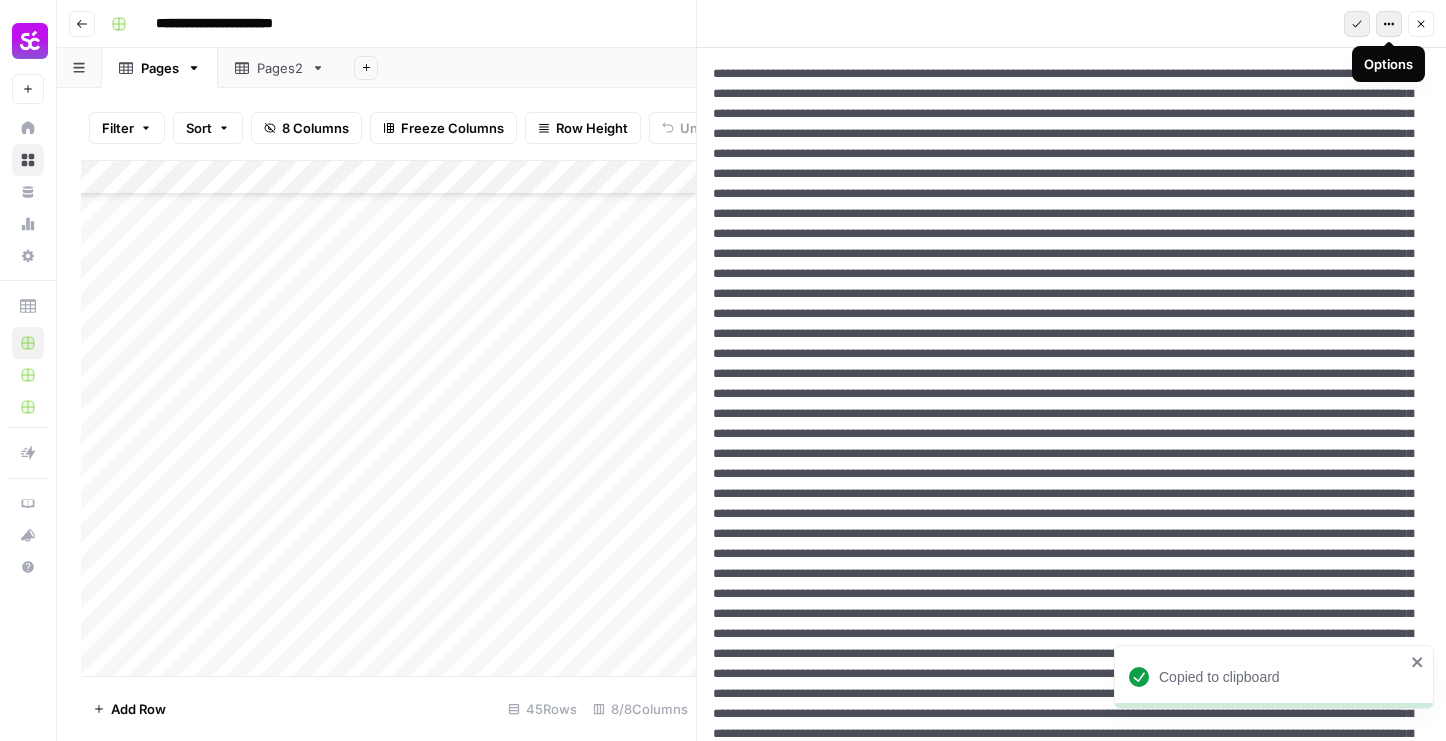 click 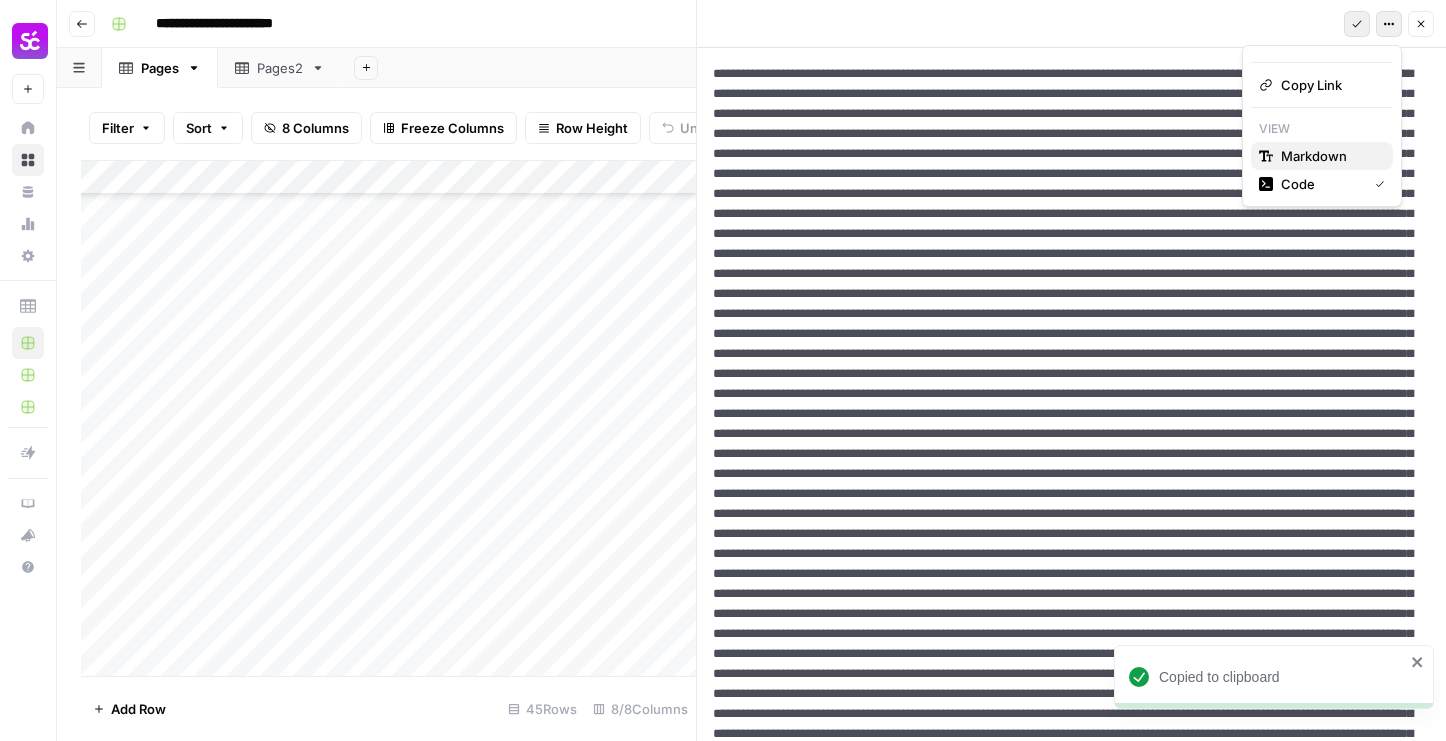 click on "Markdown" at bounding box center (1314, 156) 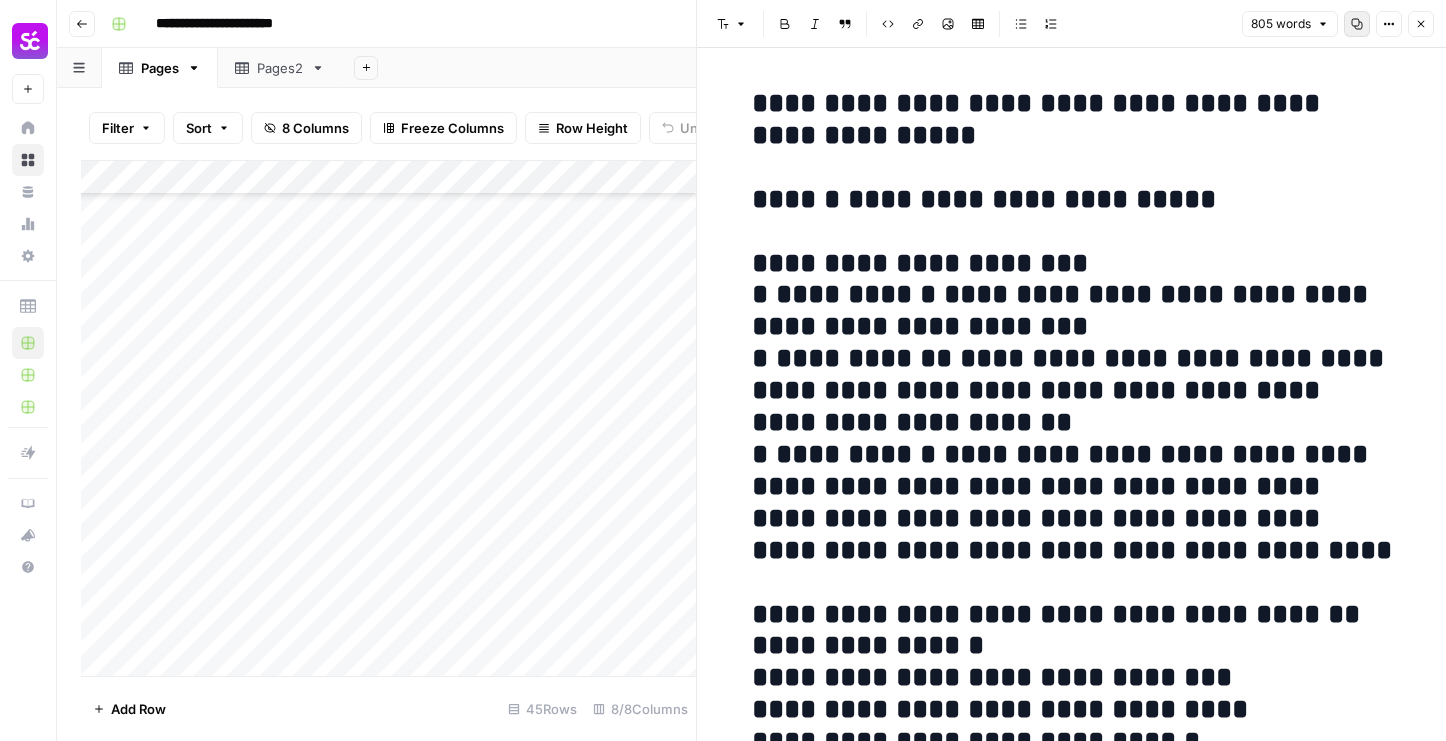 click on "**********" at bounding box center [1072, 3088] 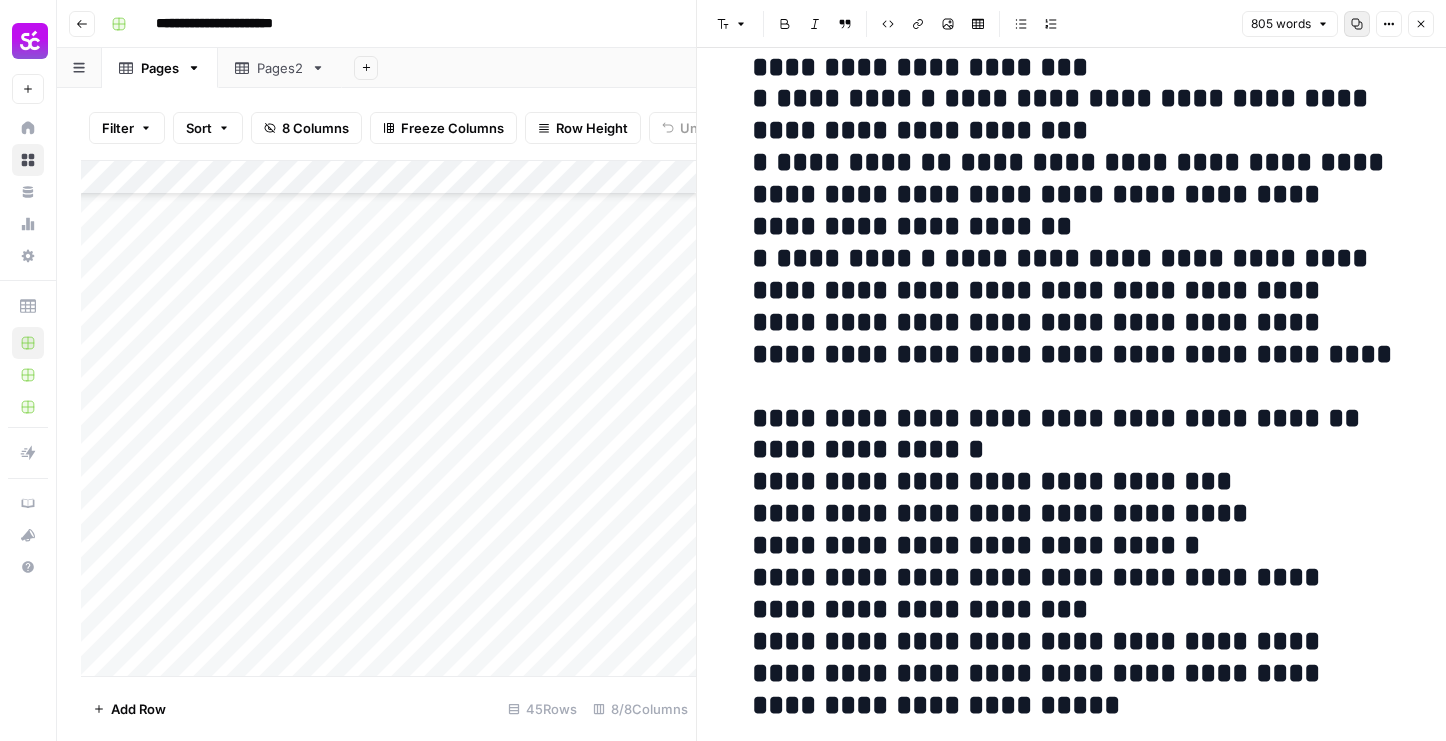 scroll, scrollTop: 0, scrollLeft: 0, axis: both 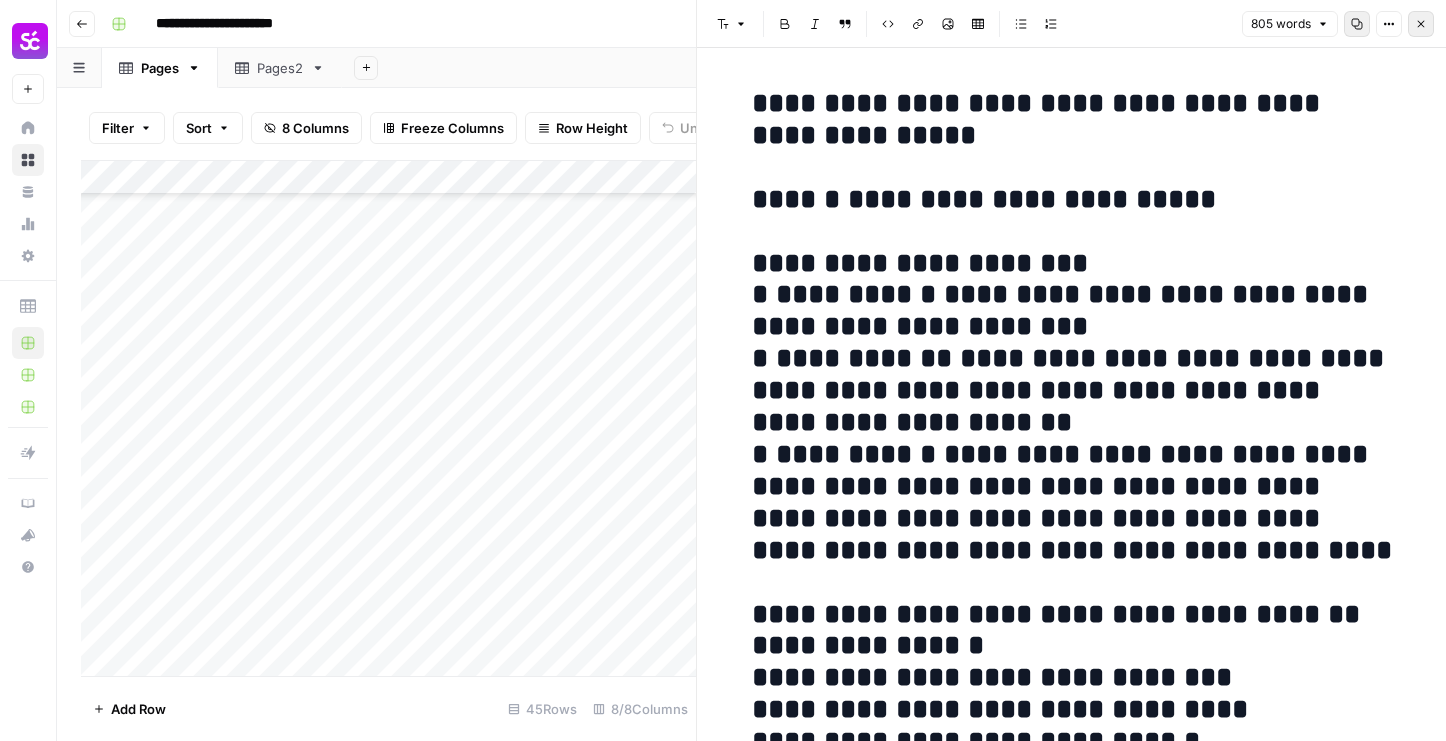 click on "Close" at bounding box center [1421, 24] 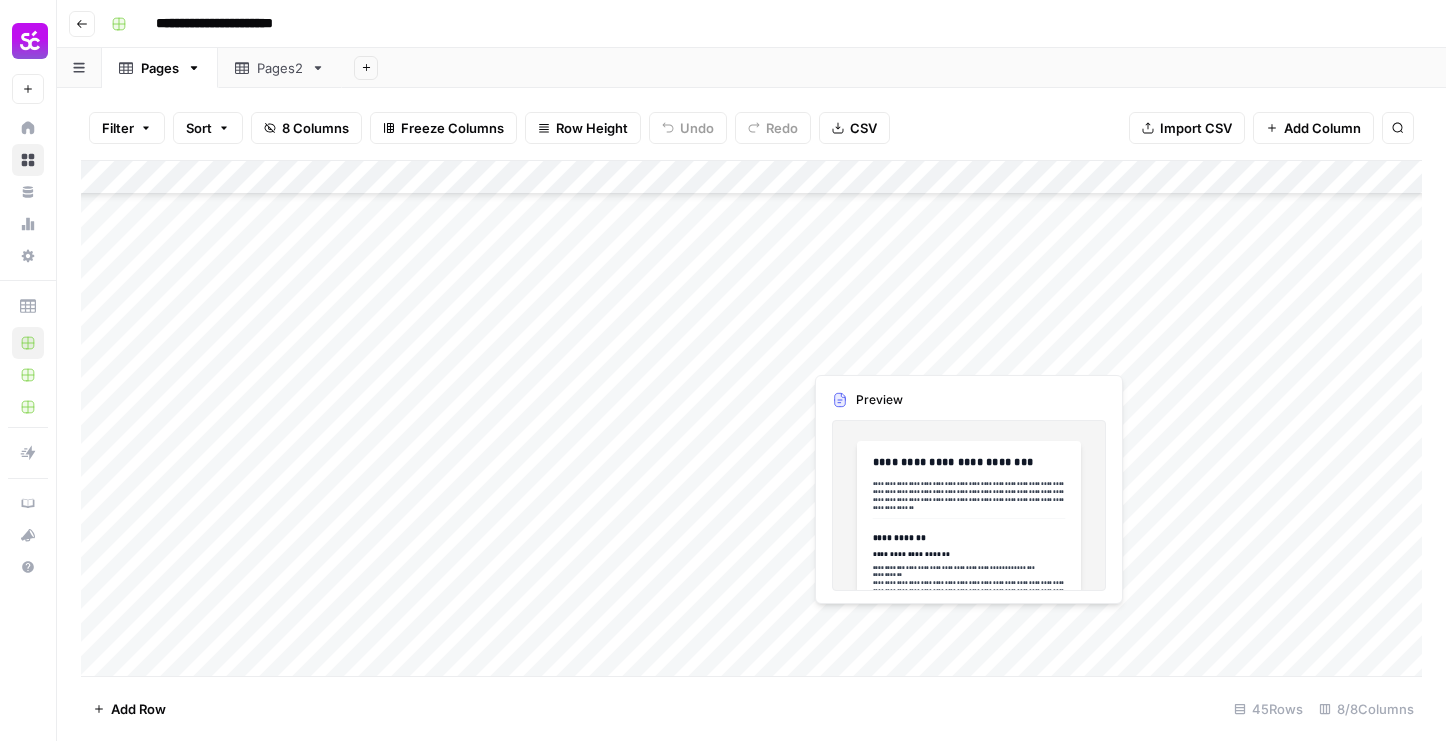 click on "Add Column" at bounding box center [751, 418] 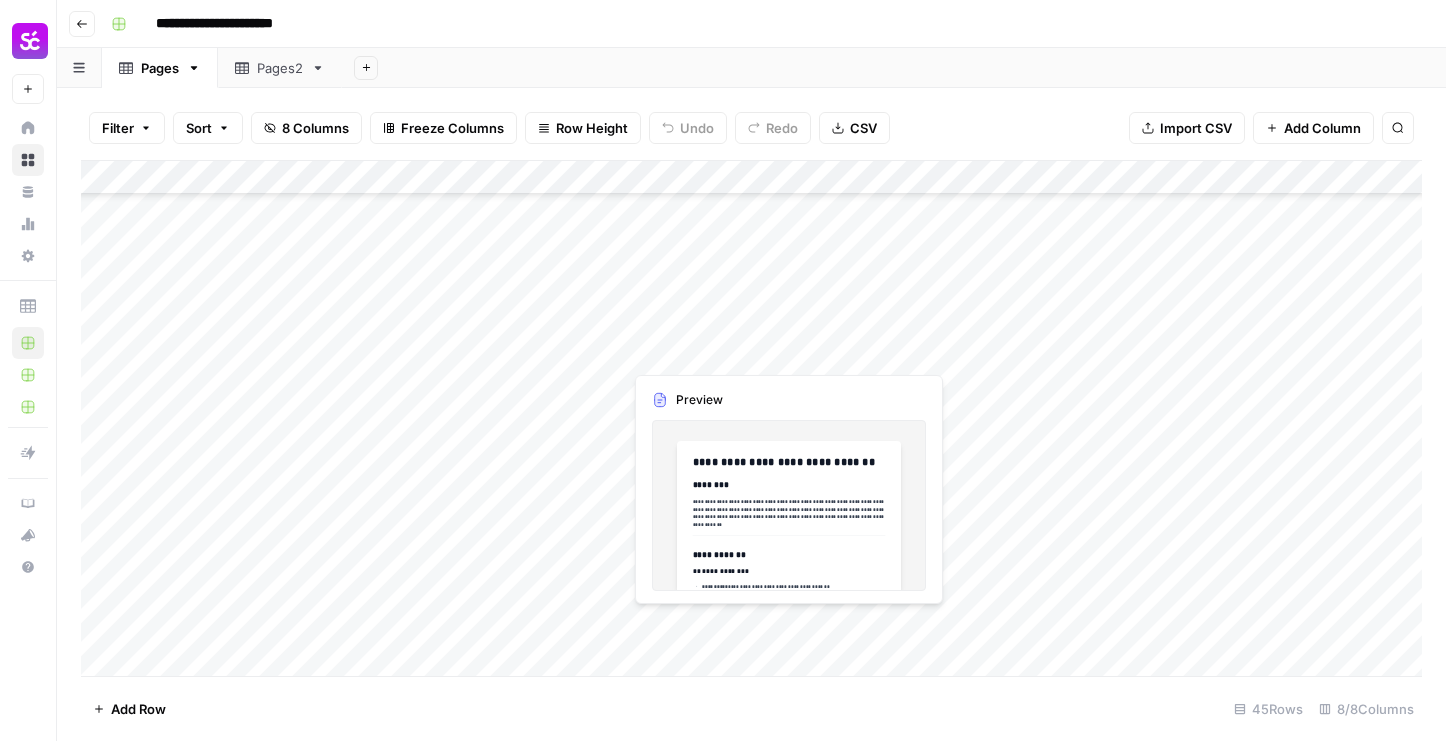 click on "Add Column" at bounding box center [751, 418] 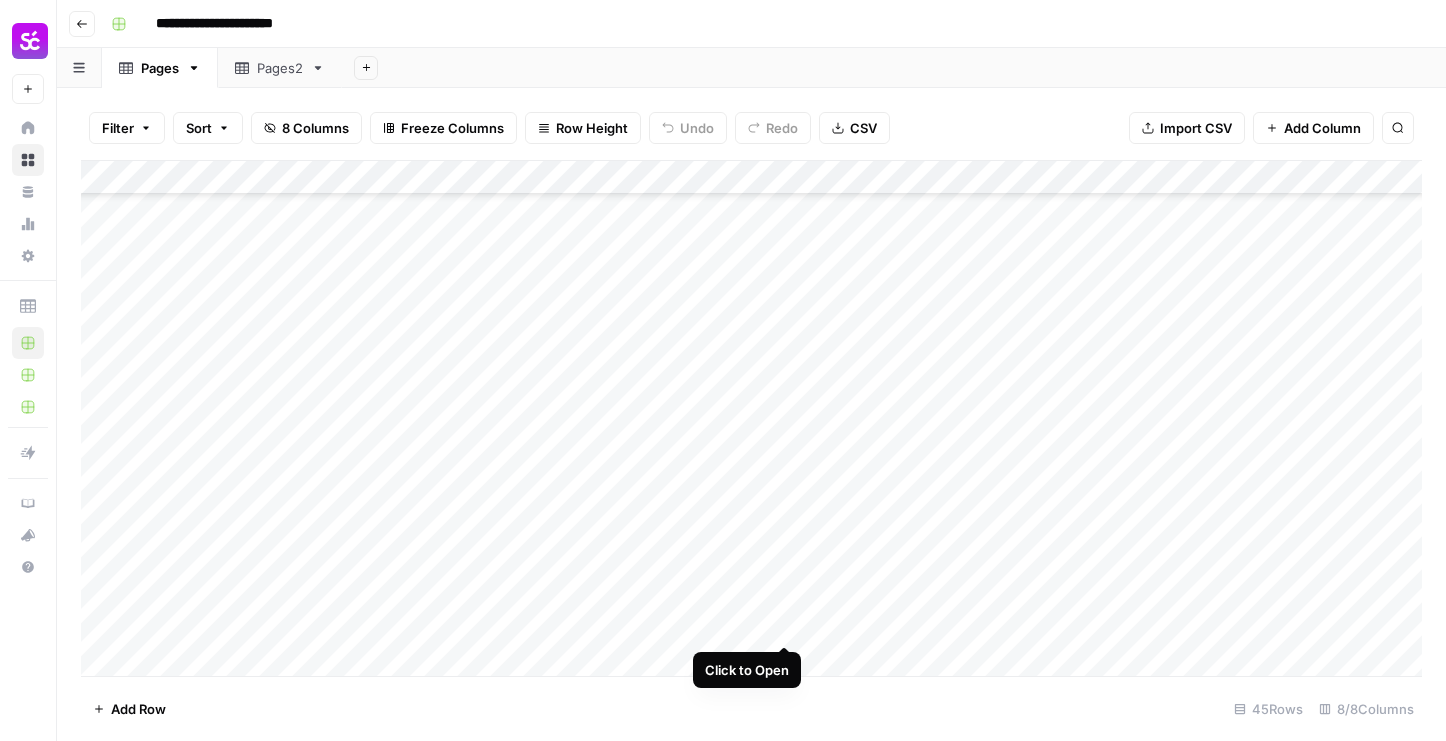 click on "Add Column" at bounding box center (751, 418) 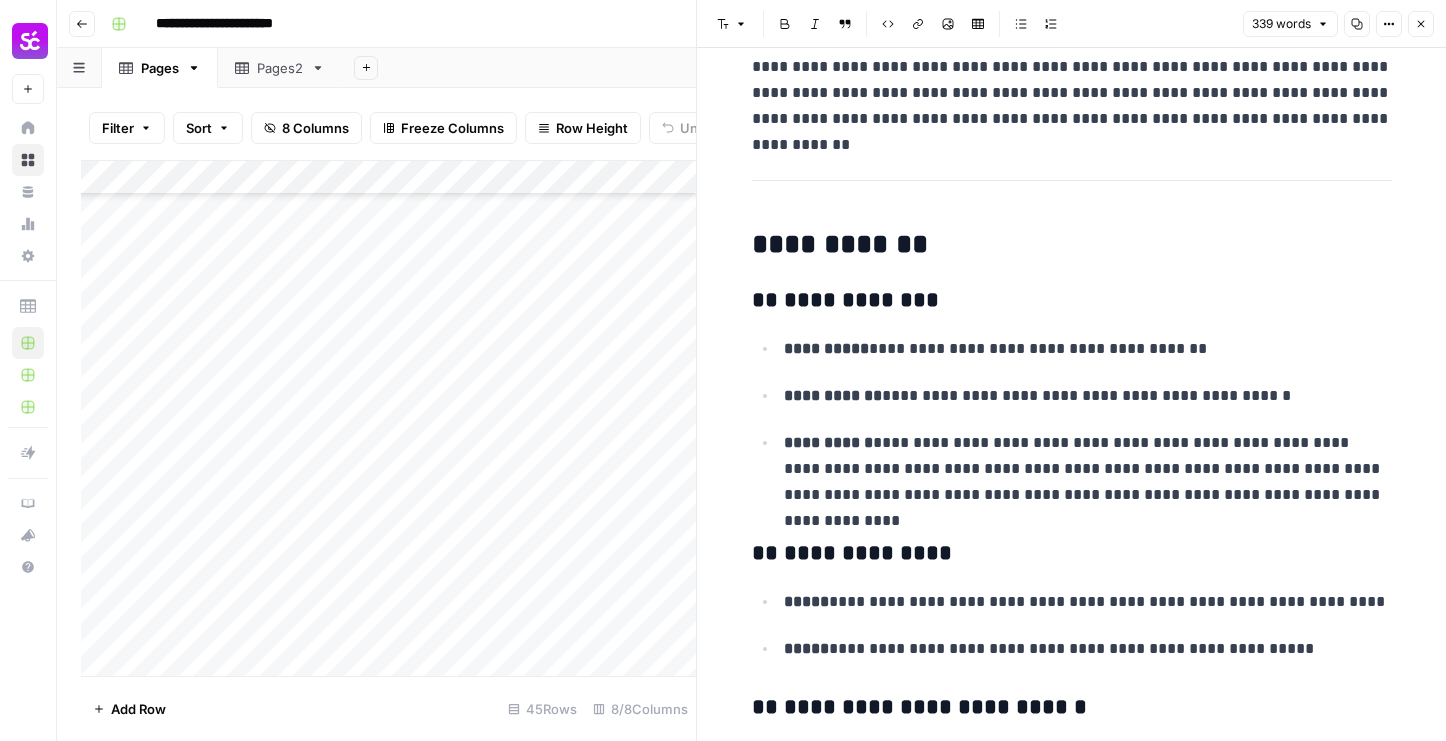 scroll, scrollTop: 0, scrollLeft: 0, axis: both 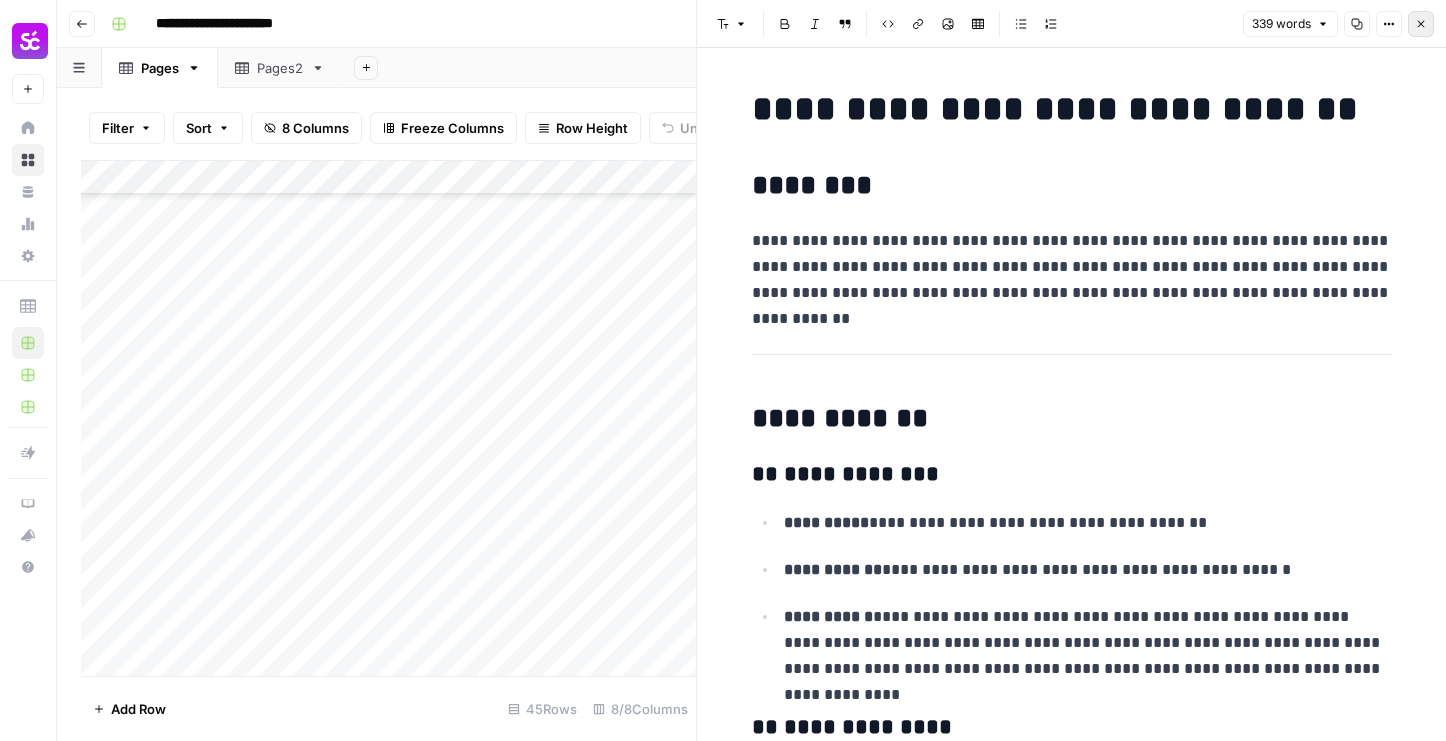 click on "Close" at bounding box center (1421, 24) 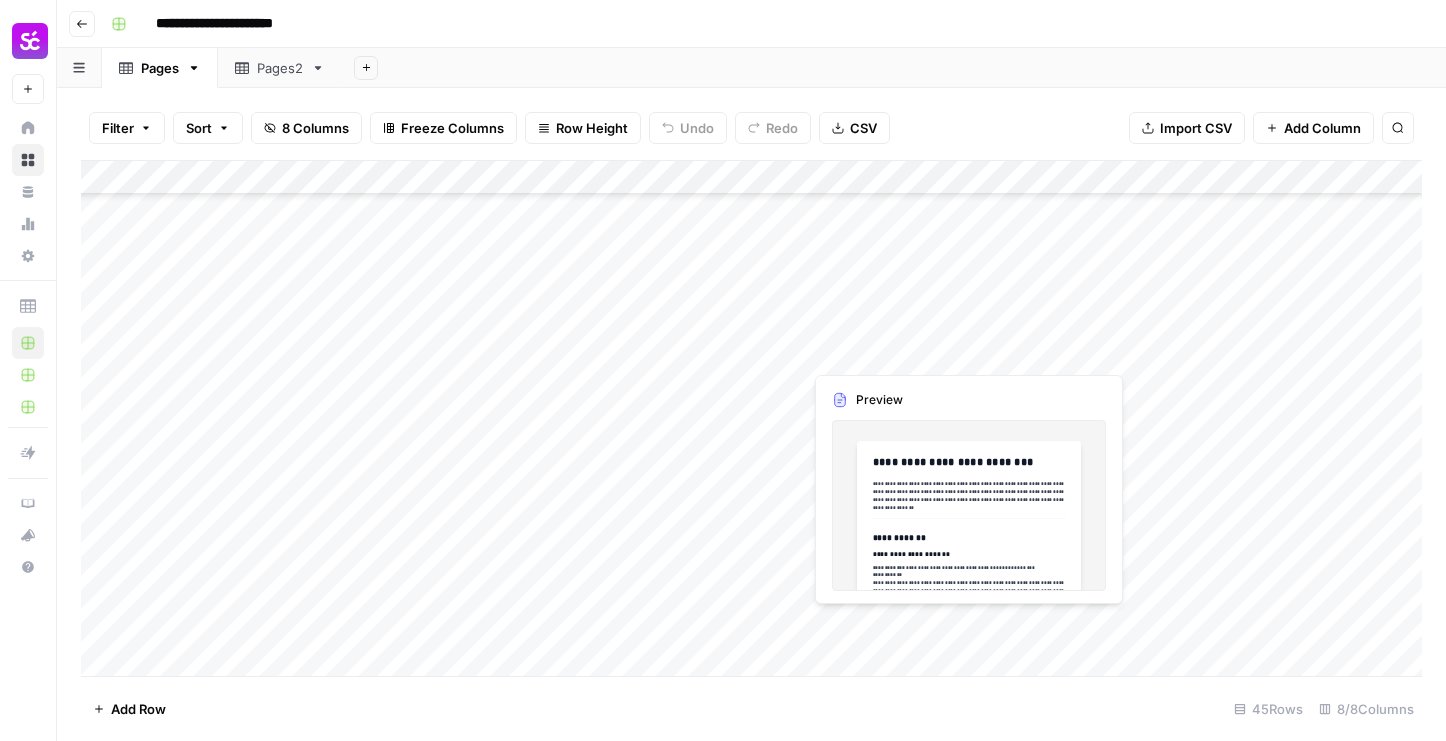 click on "Add Column" at bounding box center (751, 418) 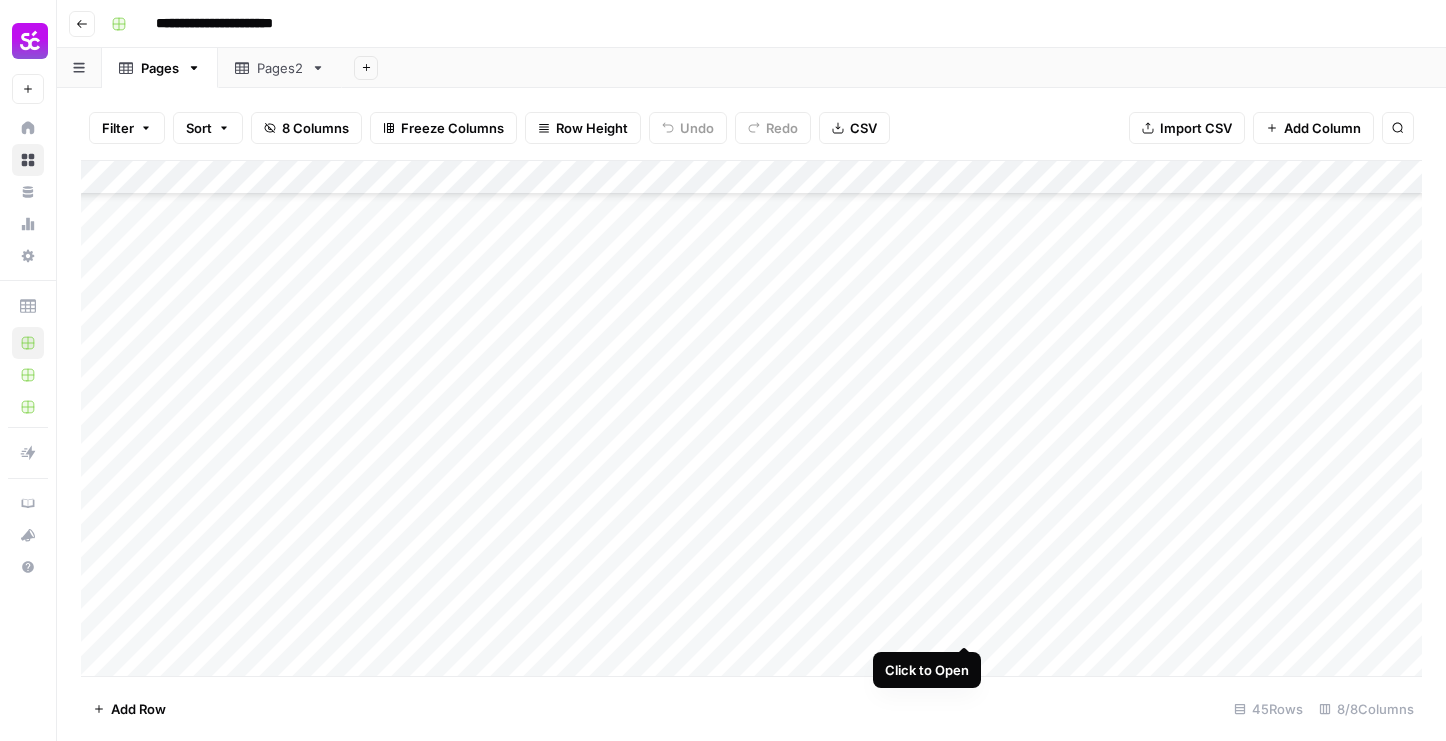 click on "Add Column" at bounding box center (751, 418) 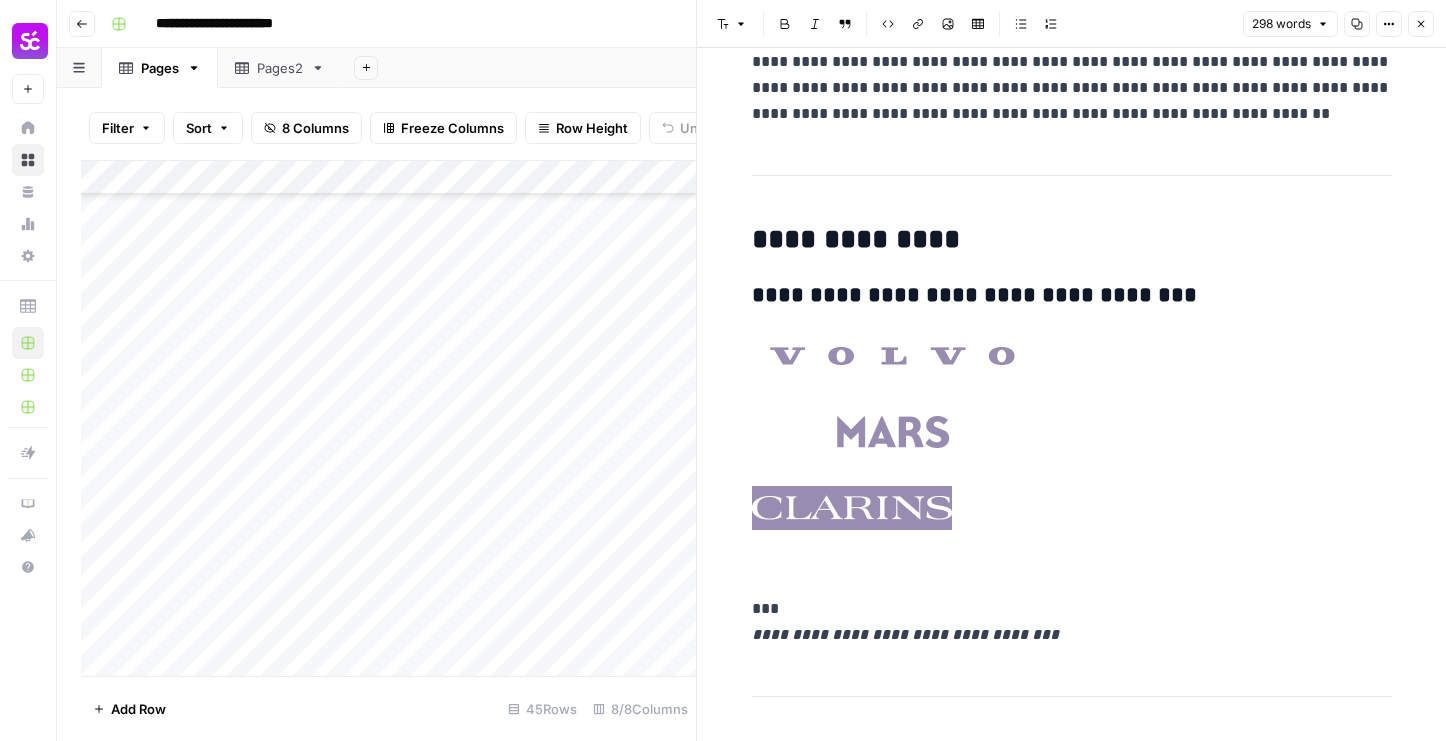 scroll, scrollTop: 0, scrollLeft: 0, axis: both 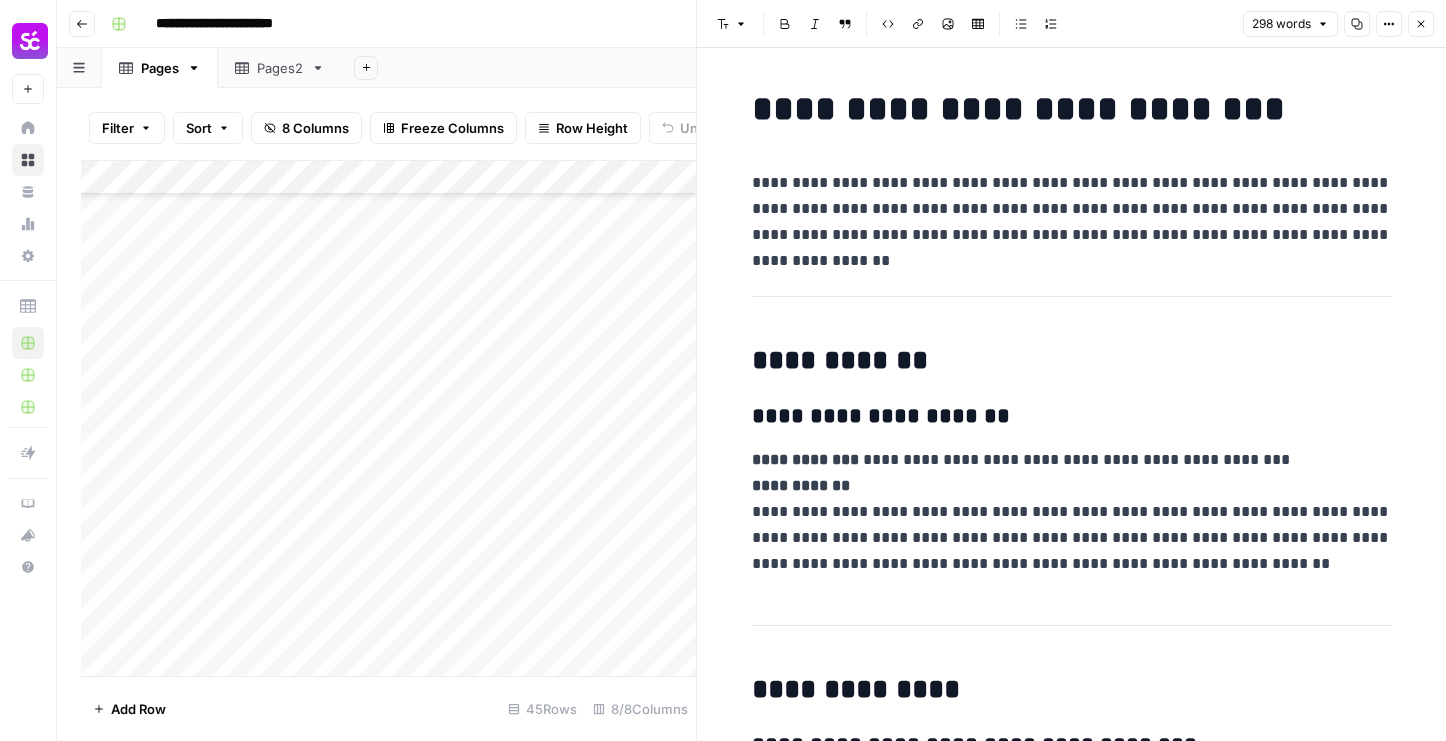 click on "**********" at bounding box center (1072, 109) 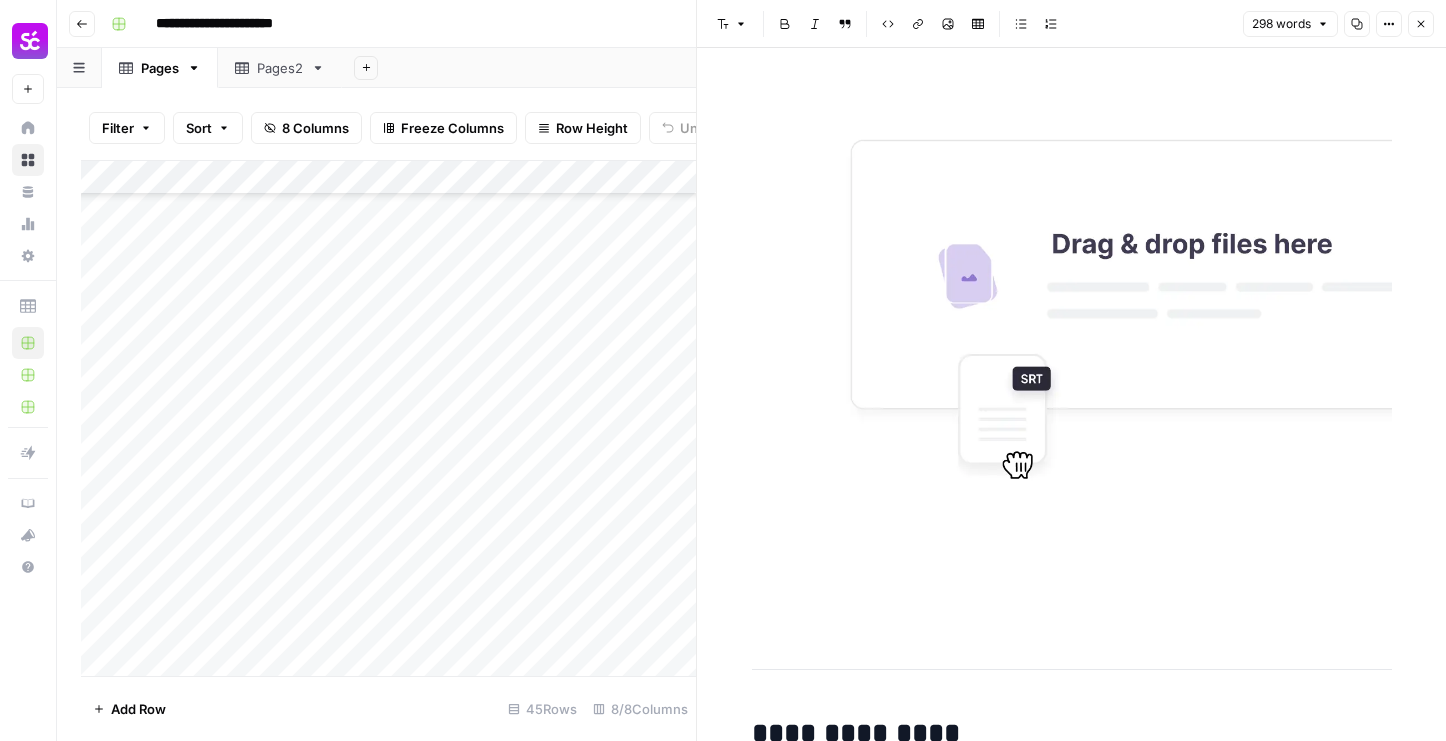 scroll, scrollTop: 4231, scrollLeft: 0, axis: vertical 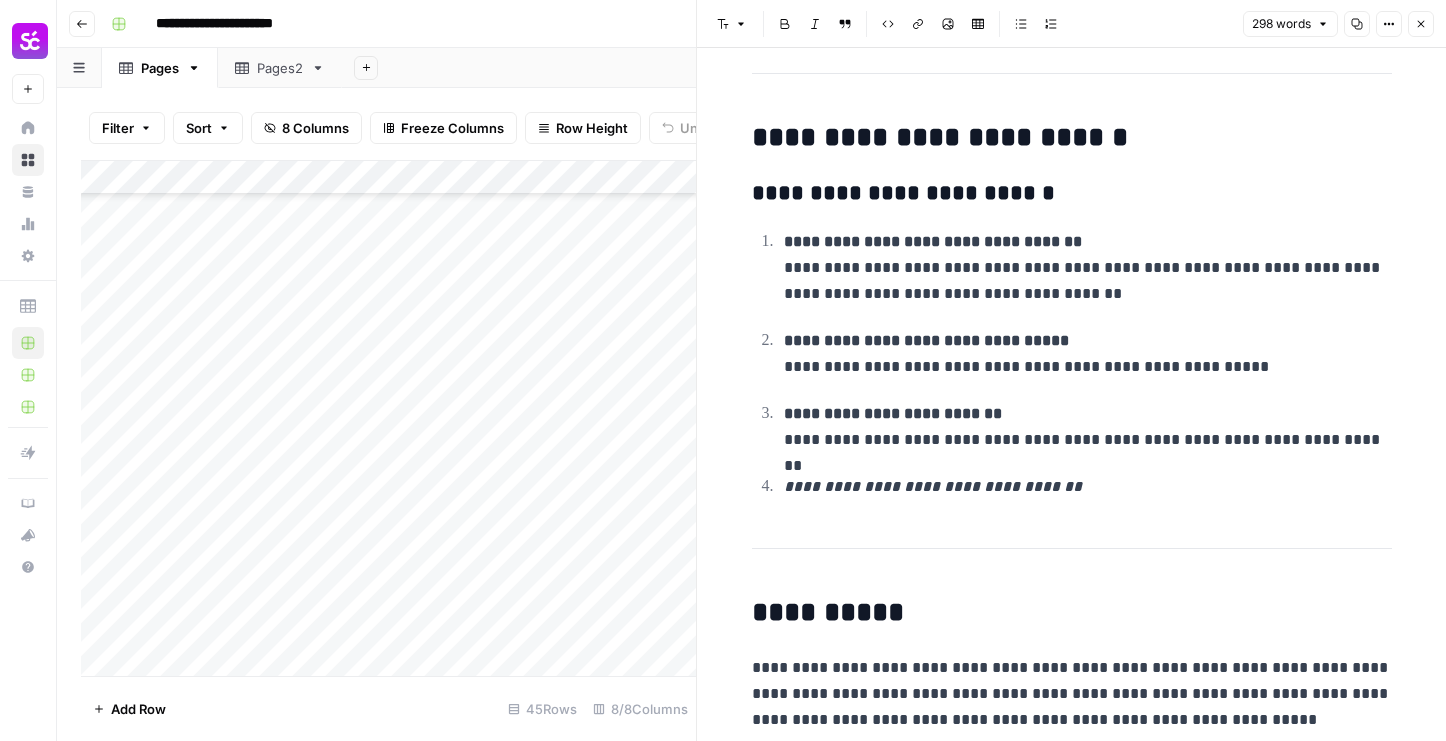 click on "**********" at bounding box center [1088, 487] 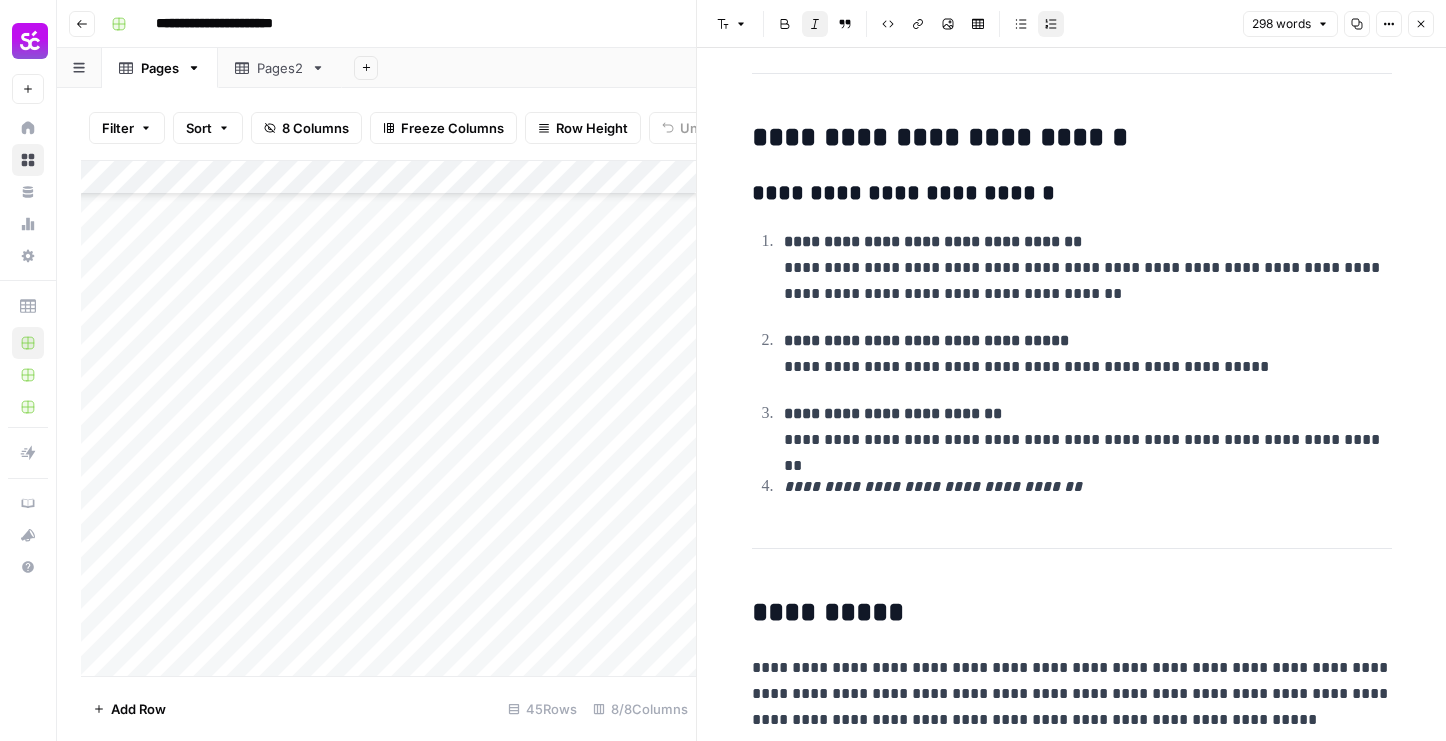 click on "**********" at bounding box center [1088, 487] 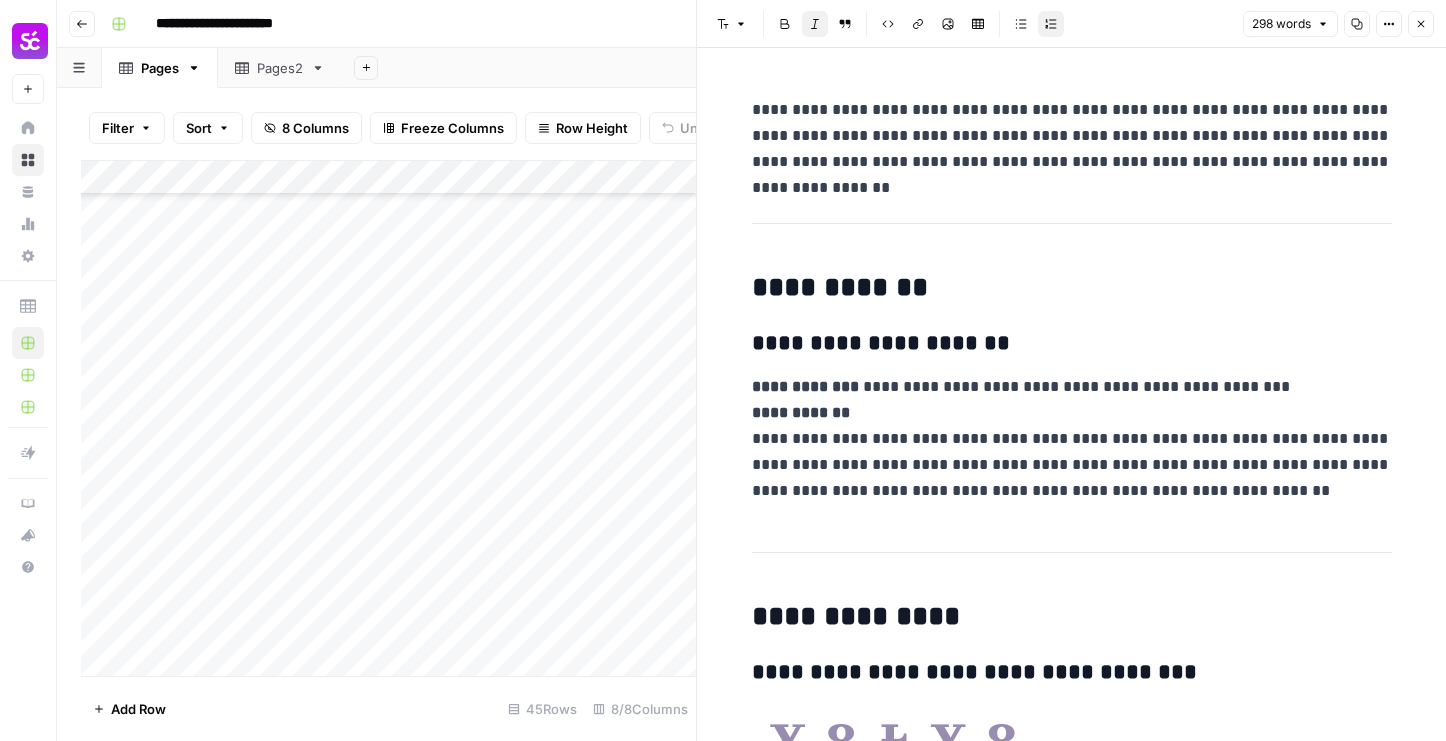 scroll, scrollTop: 0, scrollLeft: 0, axis: both 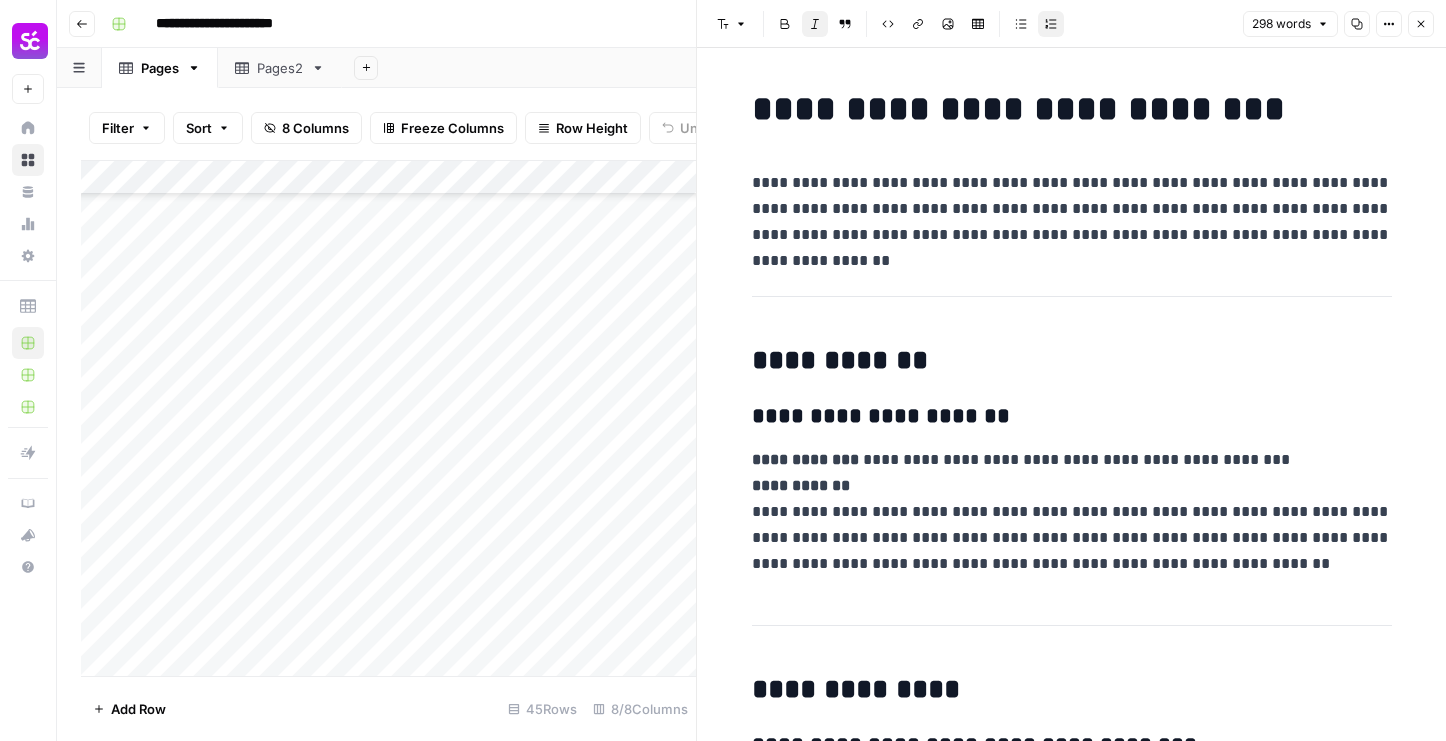 click on "**********" at bounding box center (1072, 3268) 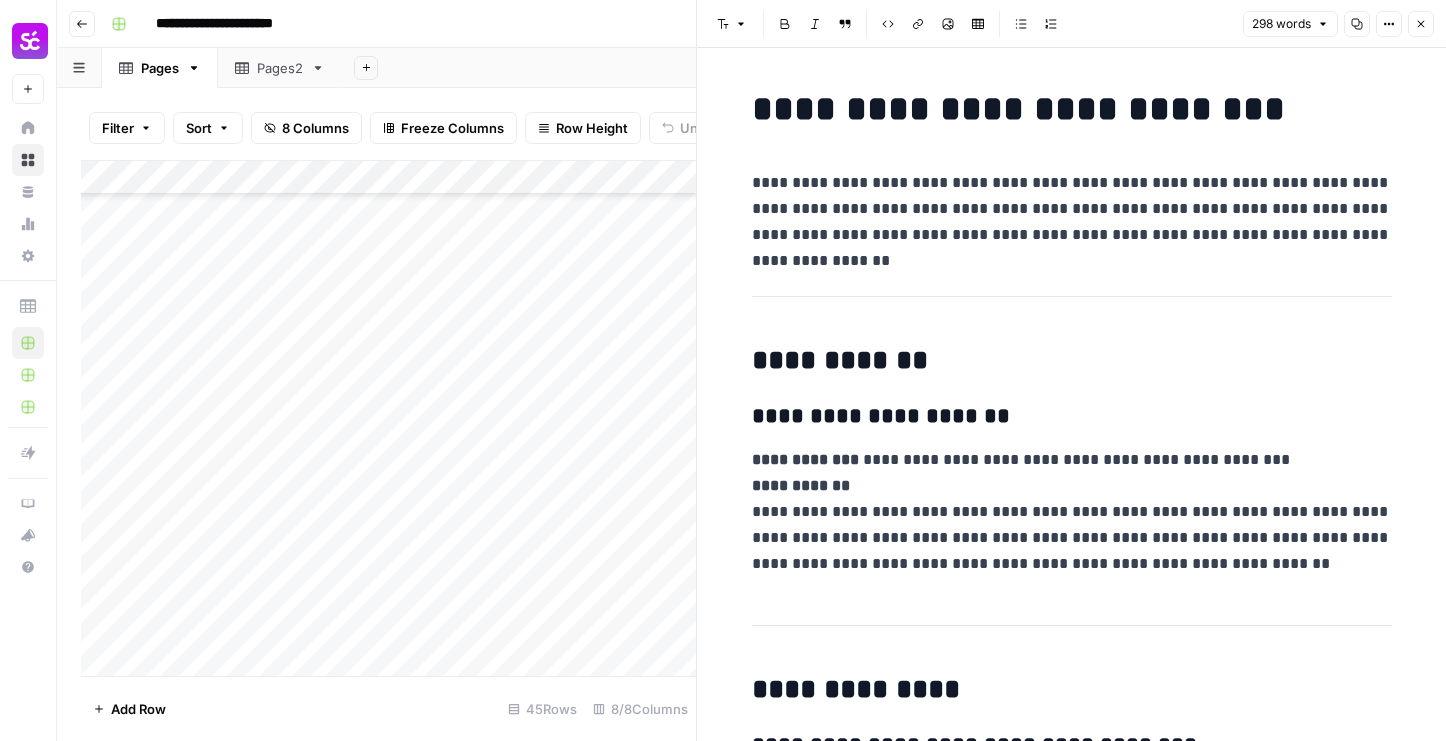 click on "**********" at bounding box center (1072, 3268) 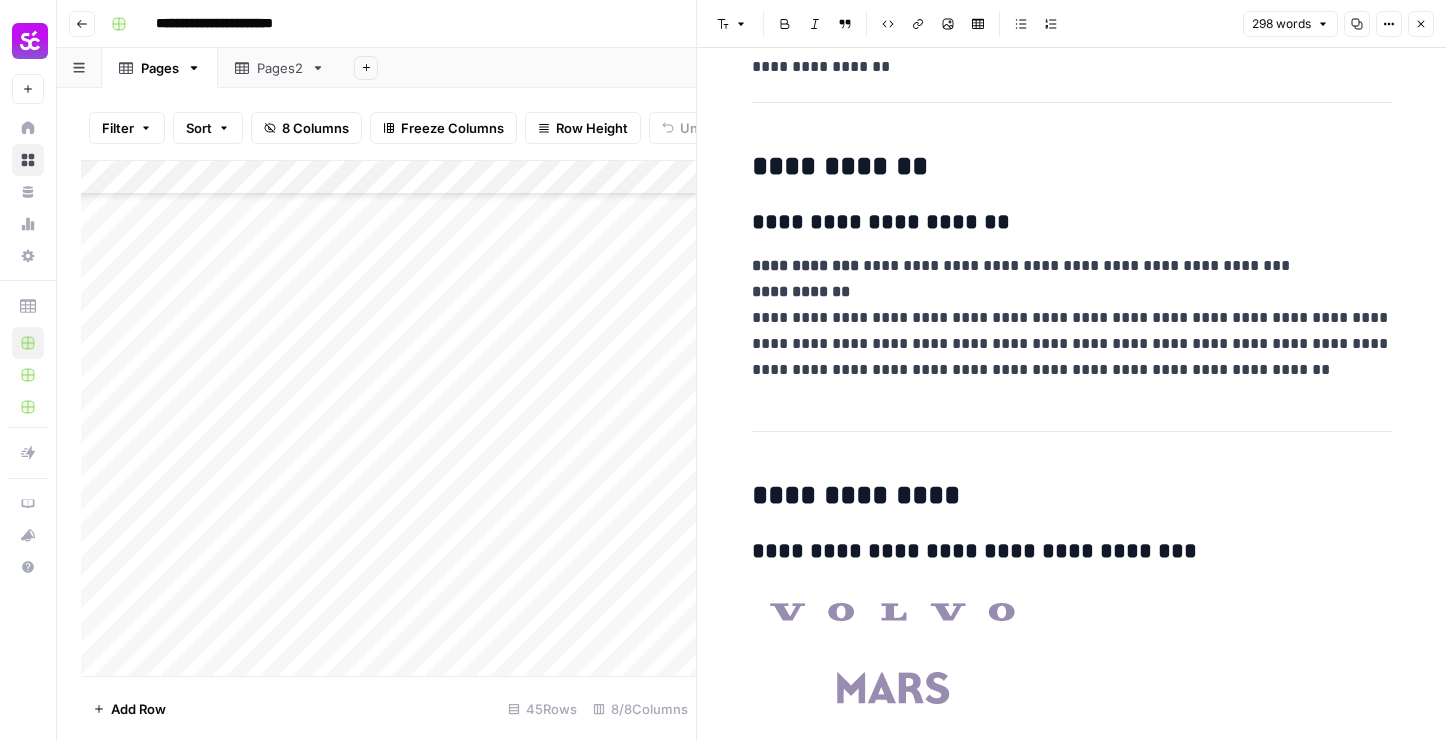 scroll, scrollTop: 0, scrollLeft: 0, axis: both 